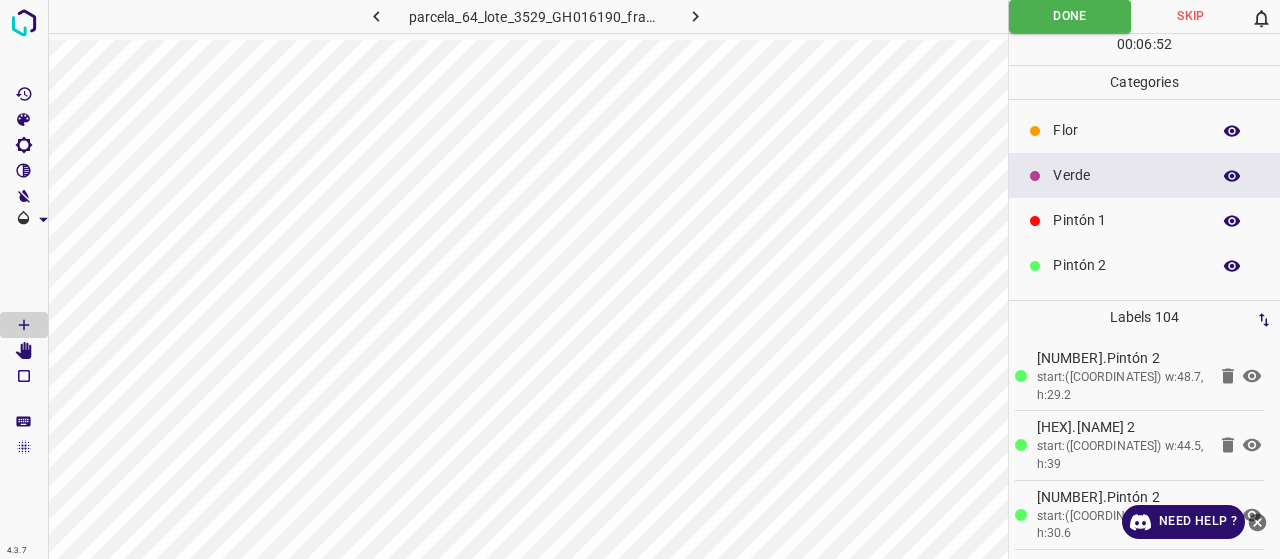 scroll, scrollTop: 0, scrollLeft: 0, axis: both 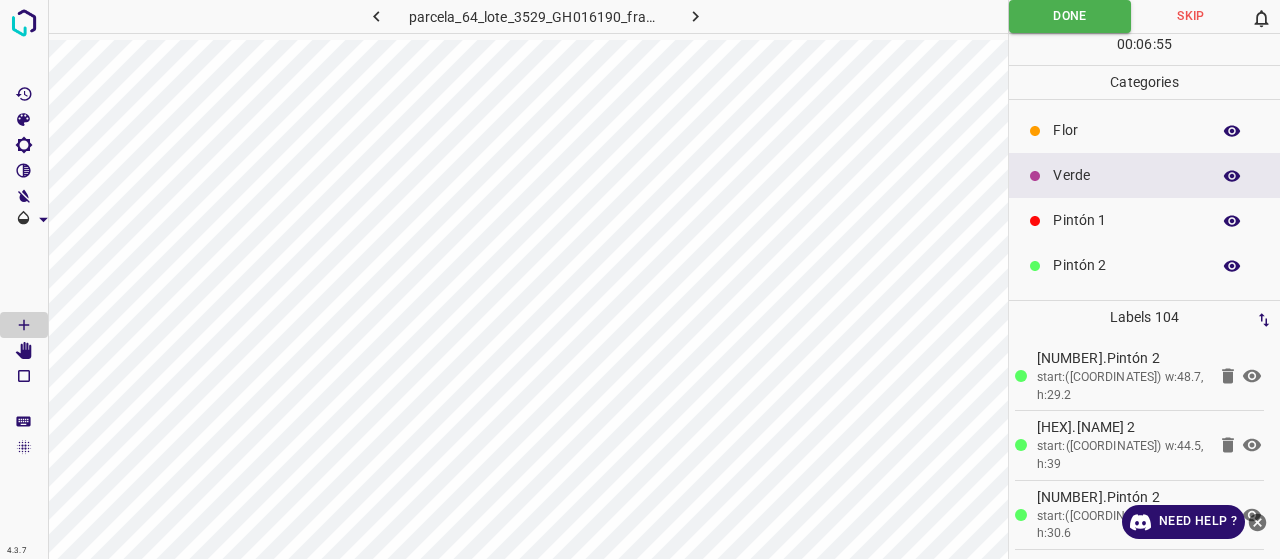 click on "Pintón 1" at bounding box center (1144, 220) 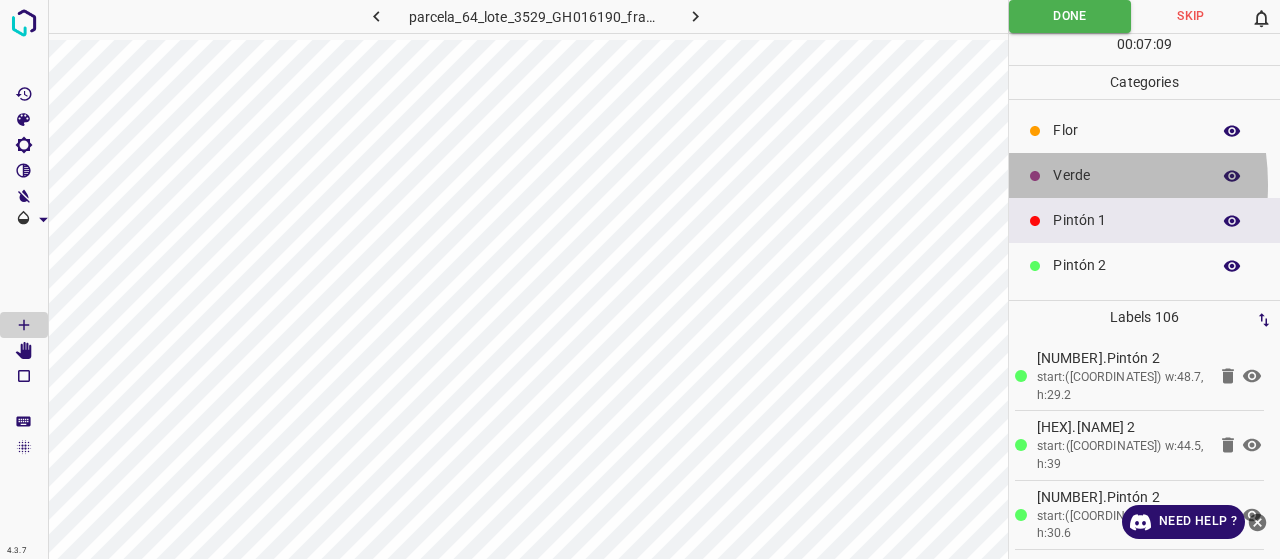 click at bounding box center (1035, 176) 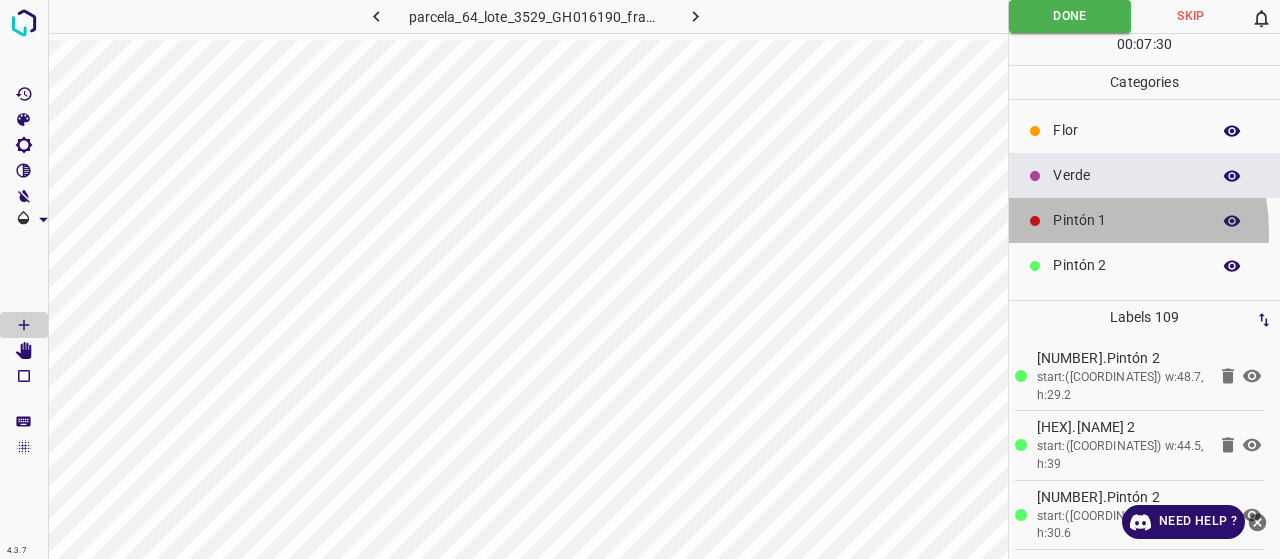 click on "Pintón 1" at bounding box center (1144, 220) 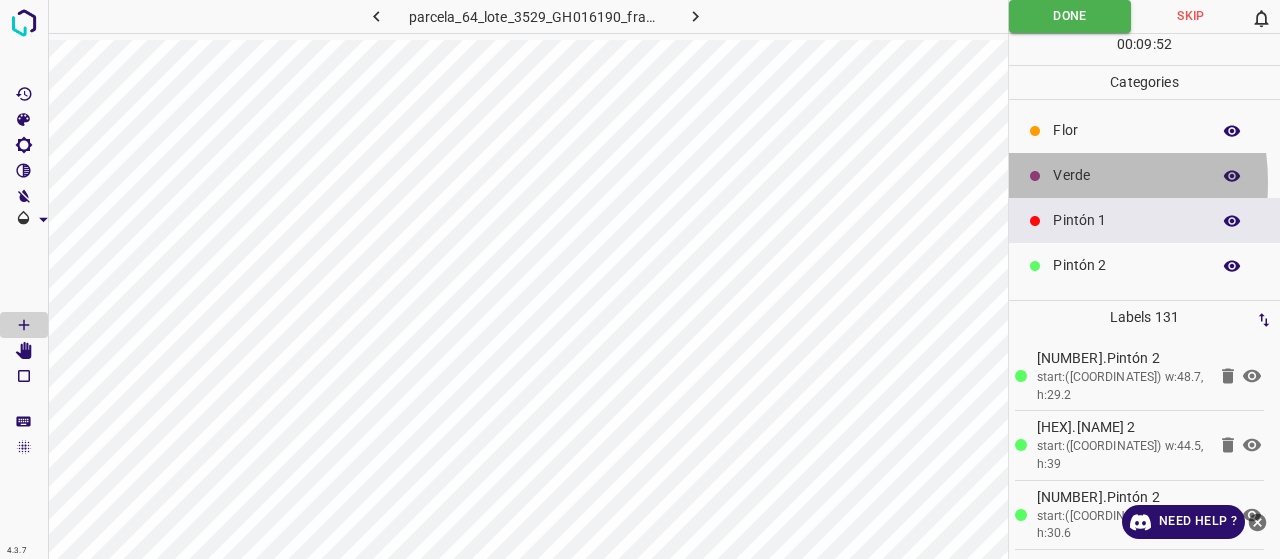 click at bounding box center [1035, 176] 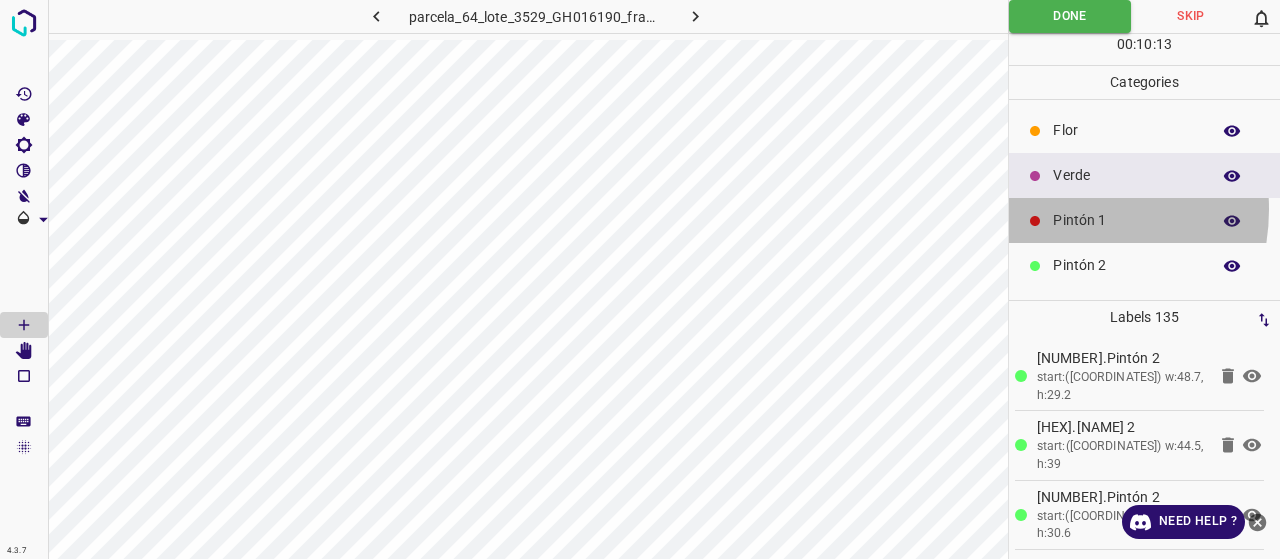 click on "Pintón 1" at bounding box center (1144, 220) 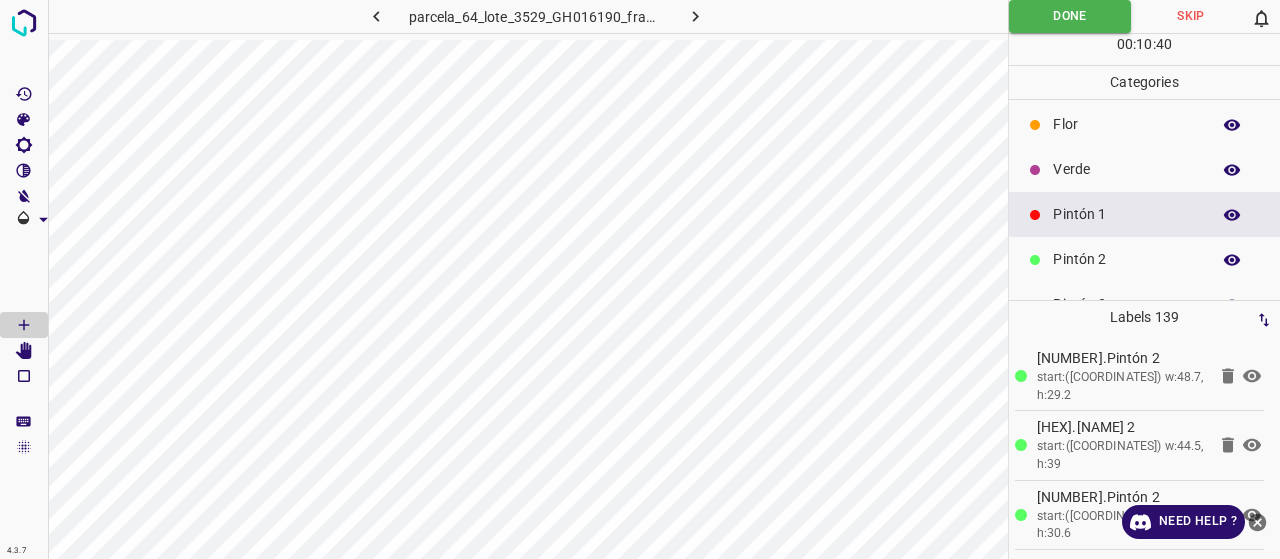 scroll, scrollTop: 15, scrollLeft: 0, axis: vertical 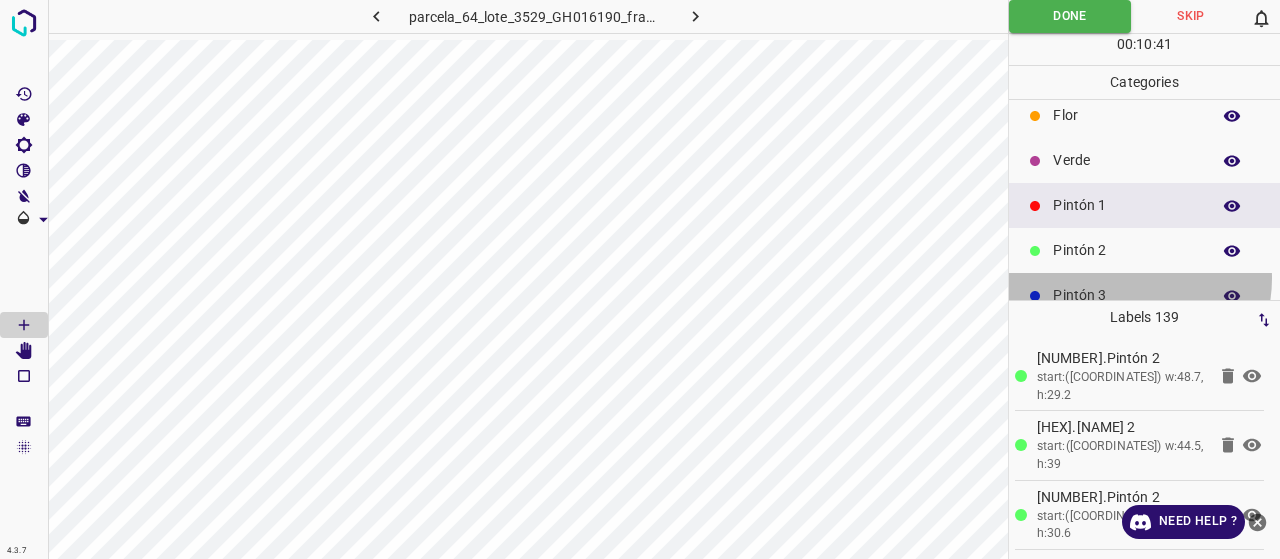 click on "Pintón 3" at bounding box center [1144, 295] 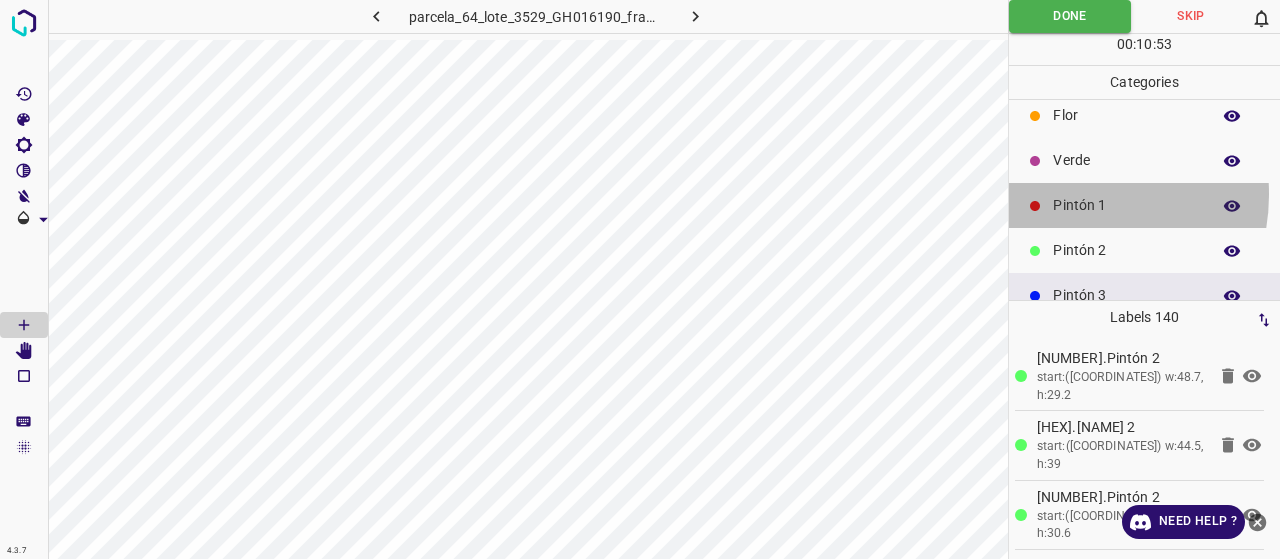 click on "Pintón 1" at bounding box center [1126, 205] 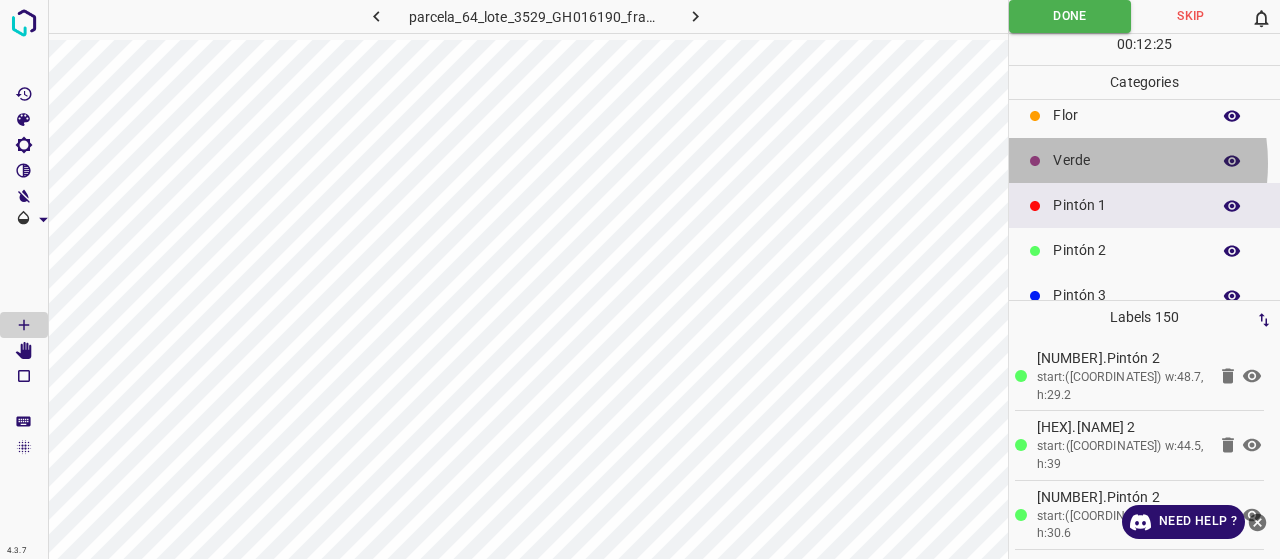 click on "Verde" at bounding box center (1126, 160) 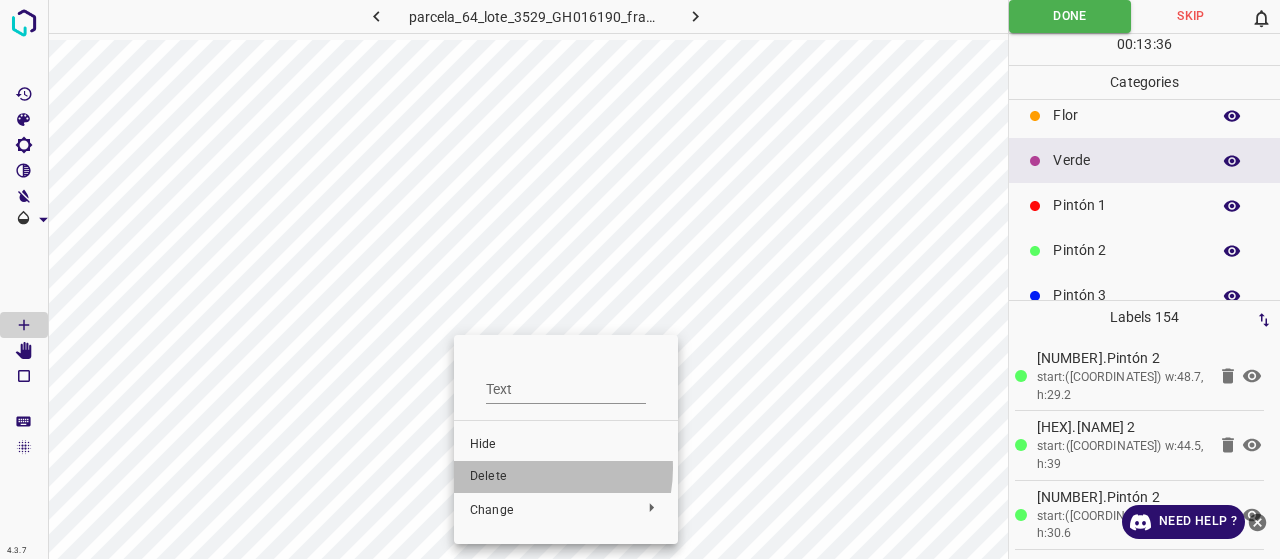 click on "Delete" at bounding box center [566, 477] 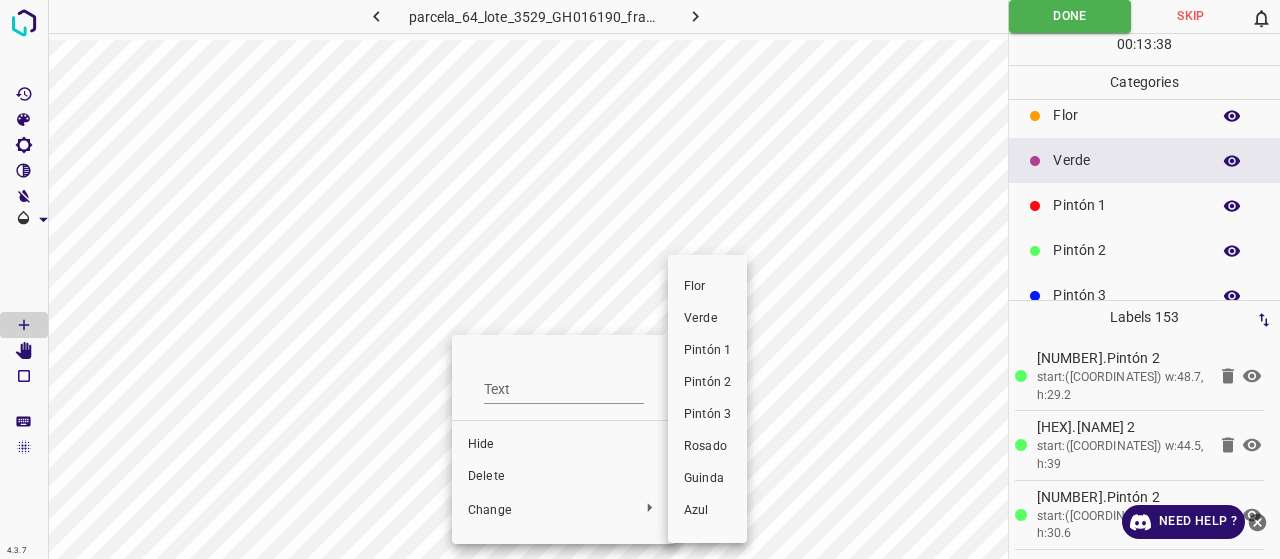 click at bounding box center [640, 279] 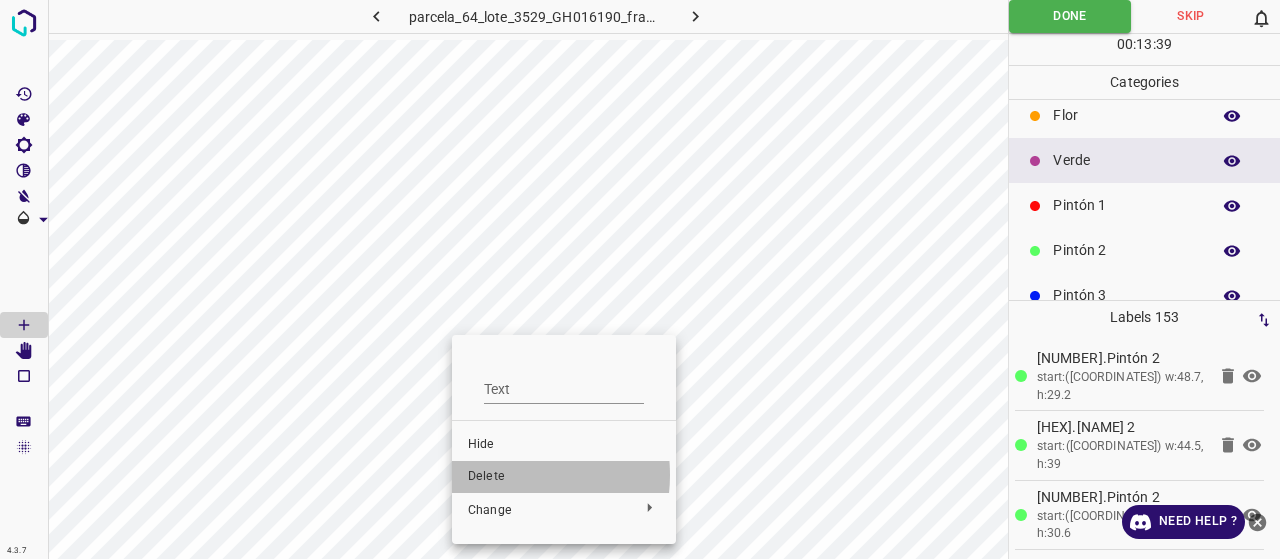 click on "Delete" at bounding box center (564, 477) 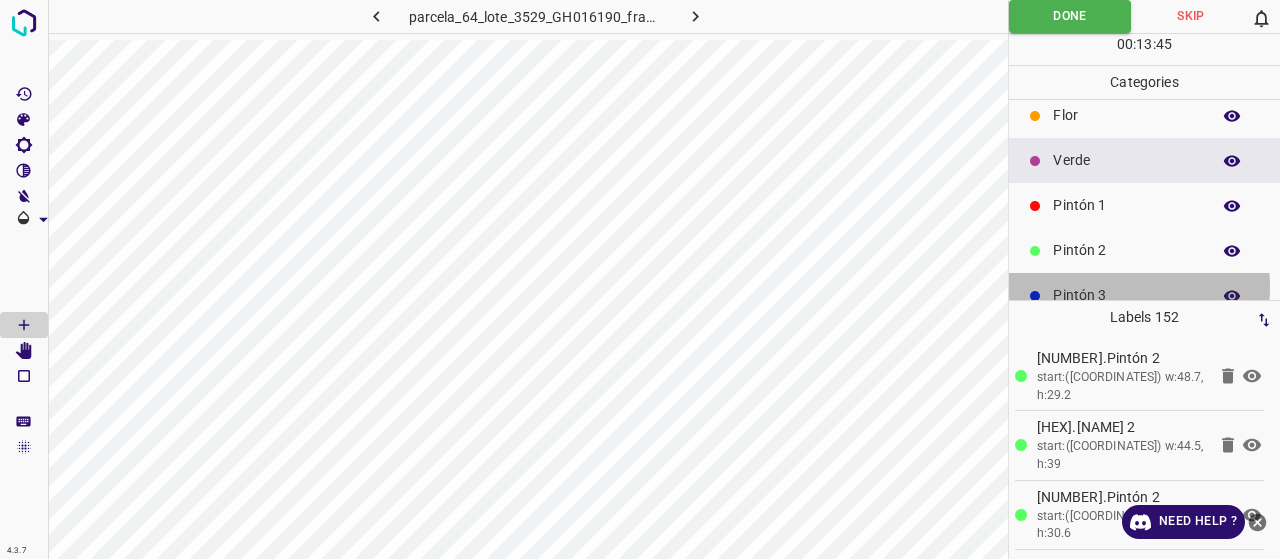 click on "Pintón 3" at bounding box center (1126, 295) 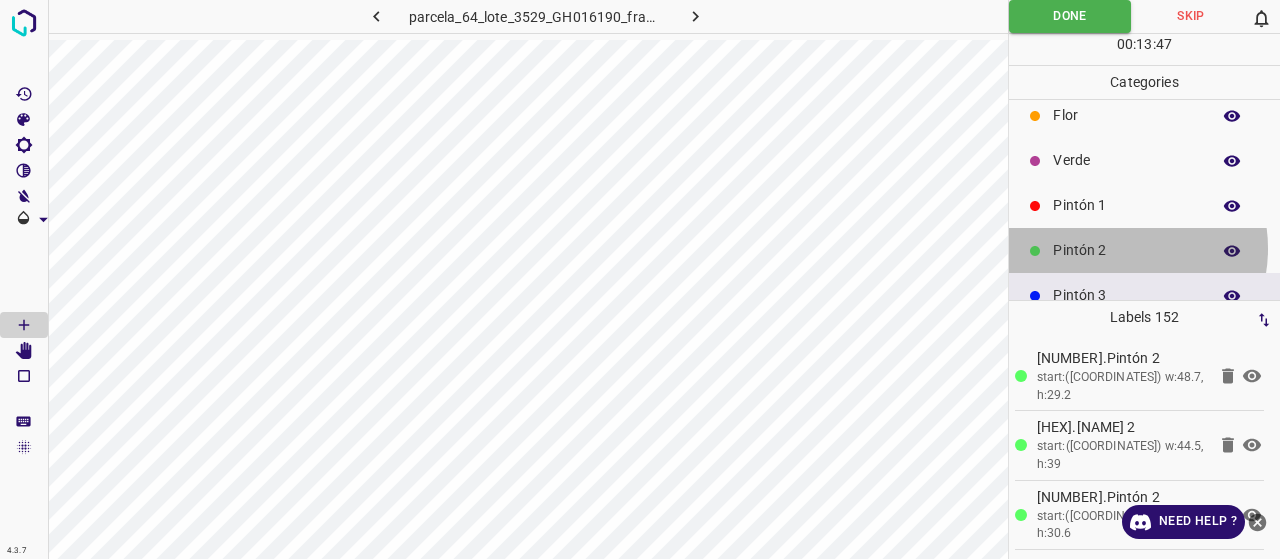 click on "Pintón 2" at bounding box center [1126, 250] 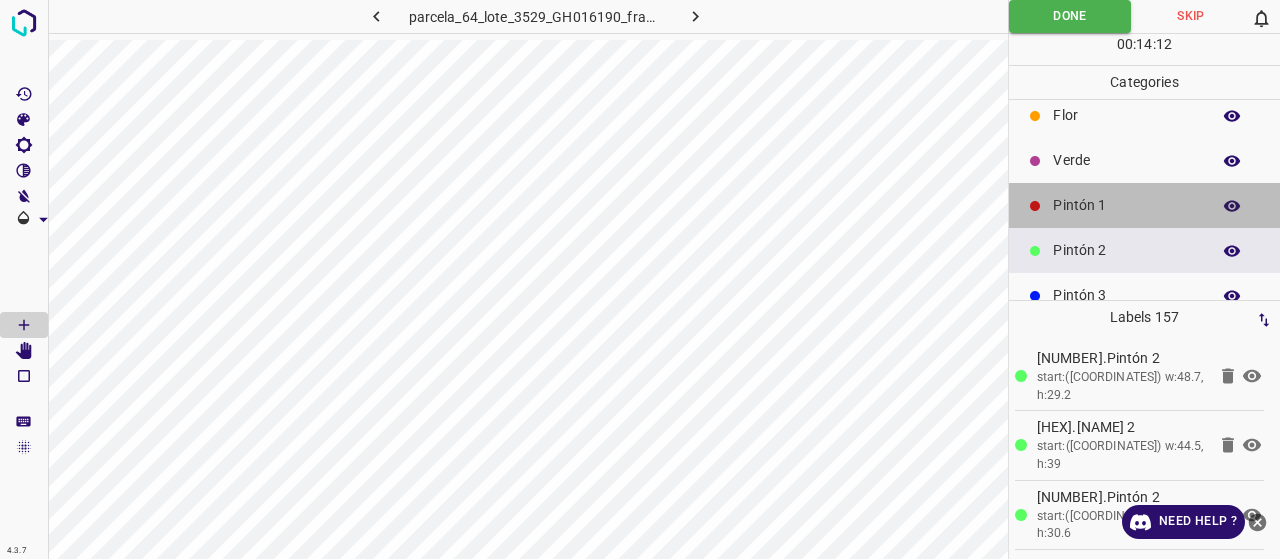 click on "Pintón 1" at bounding box center [1144, 205] 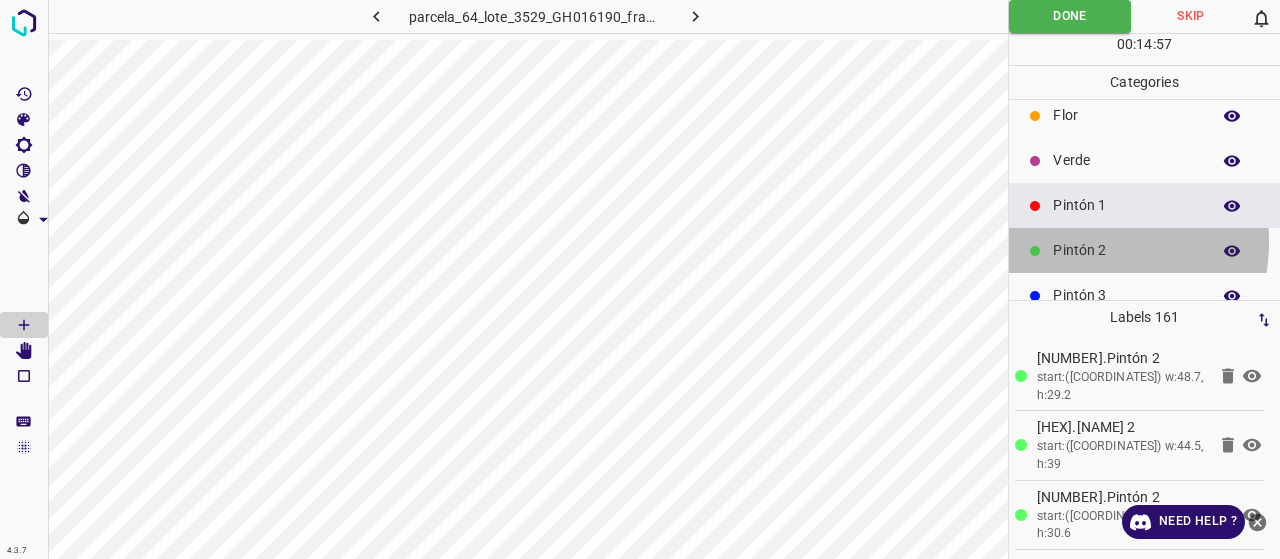 click on "Pintón 2" at bounding box center (1144, 250) 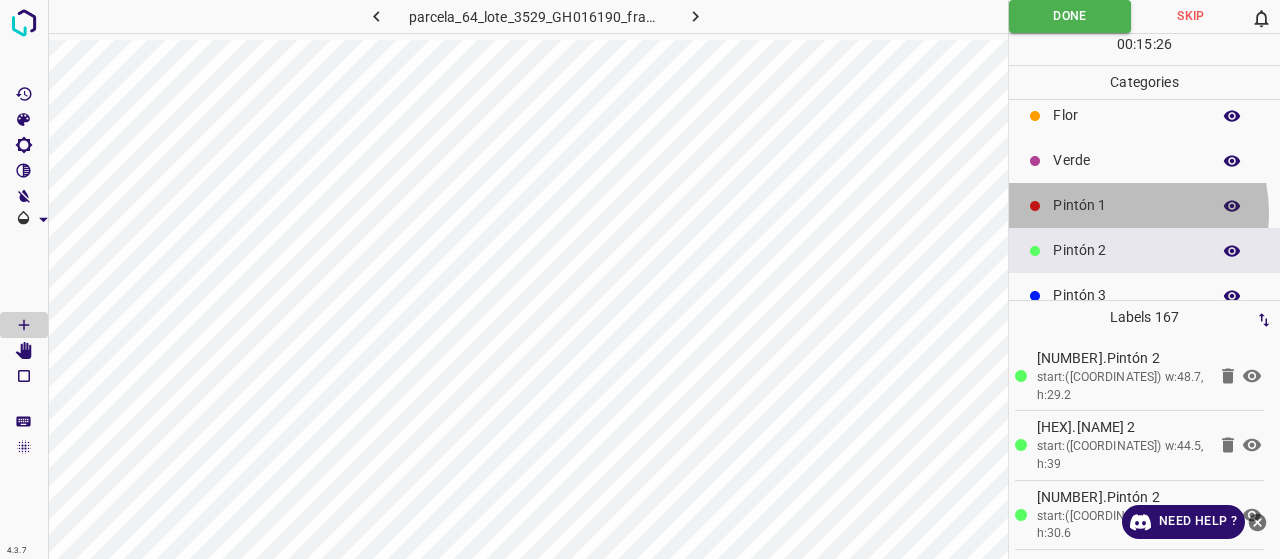 click on "Pintón 1" at bounding box center (1126, 205) 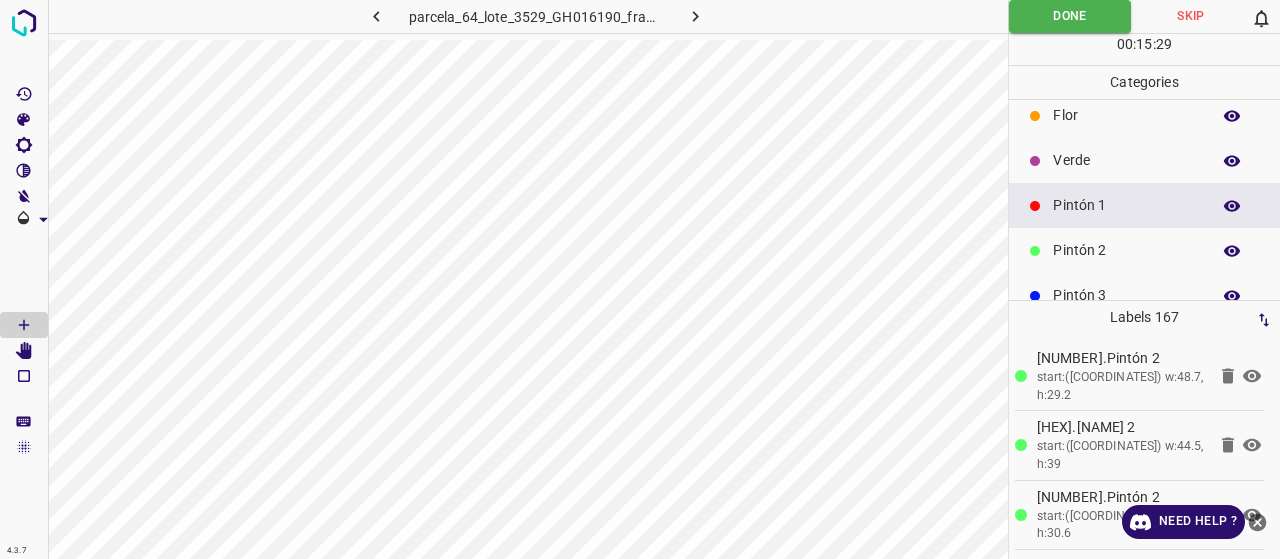 click on "Pintón 2" at bounding box center (1126, 250) 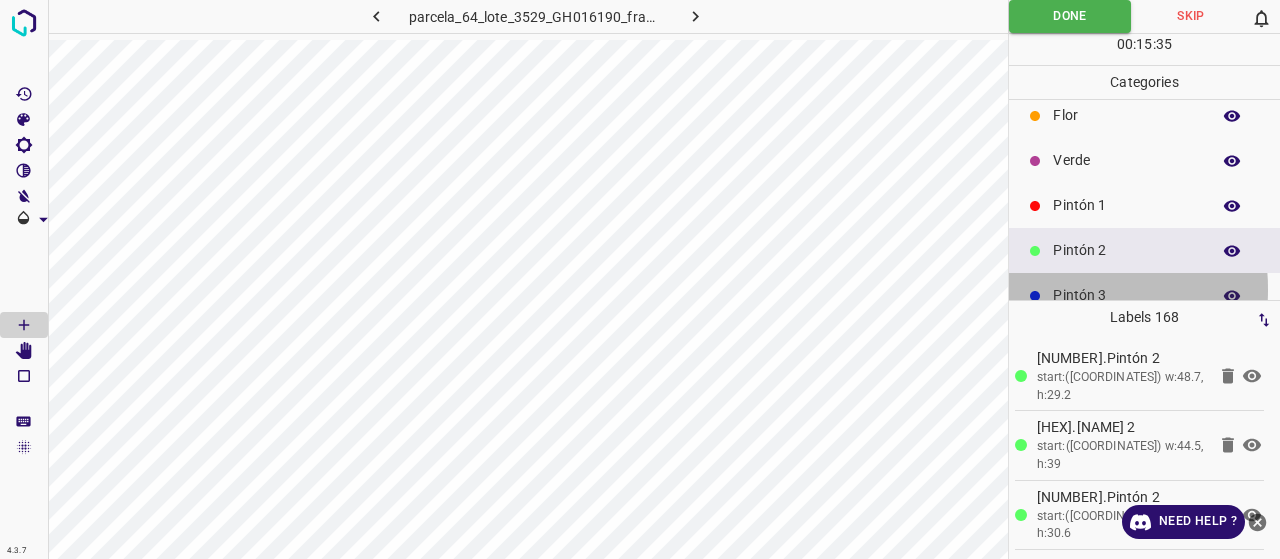 click on "Pintón 3" at bounding box center (1126, 295) 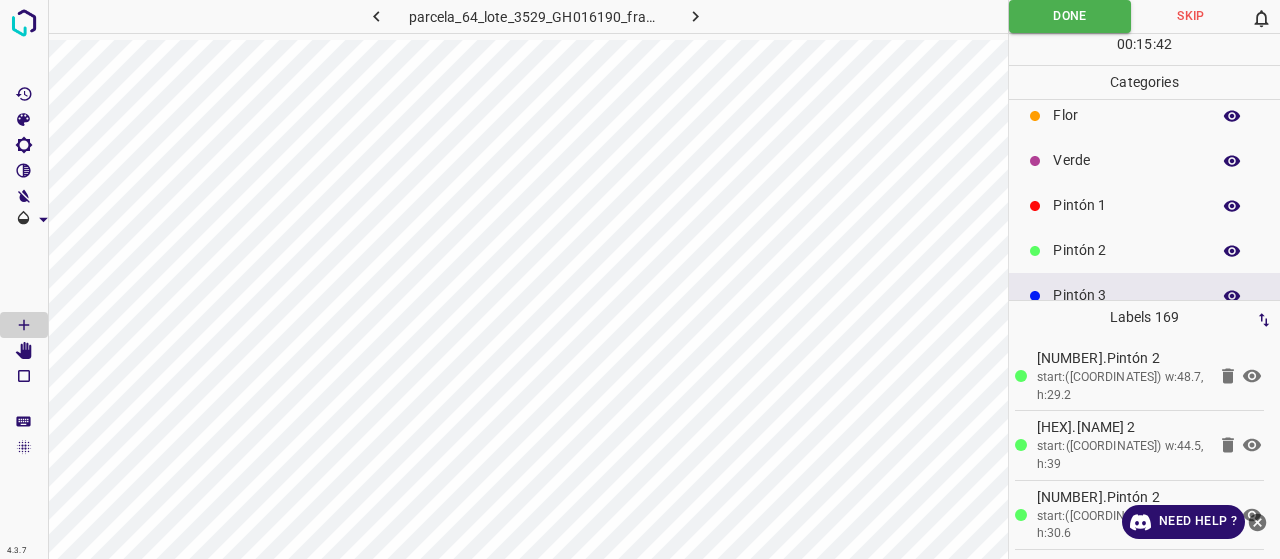 click on "Pintón 2" at bounding box center (1126, 250) 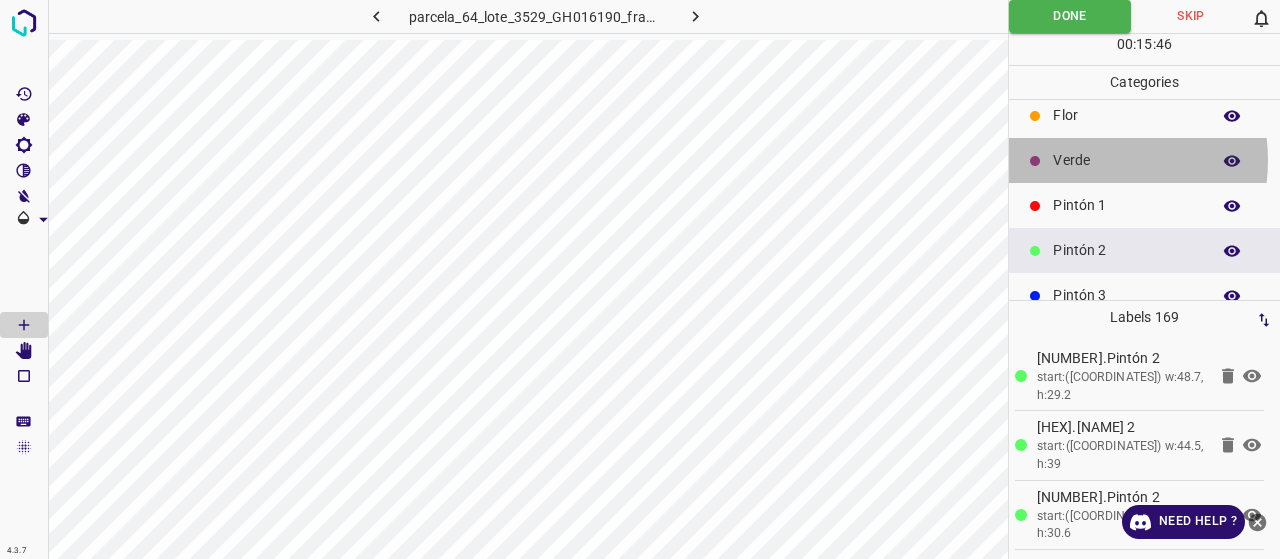 click on "Verde" at bounding box center [1126, 160] 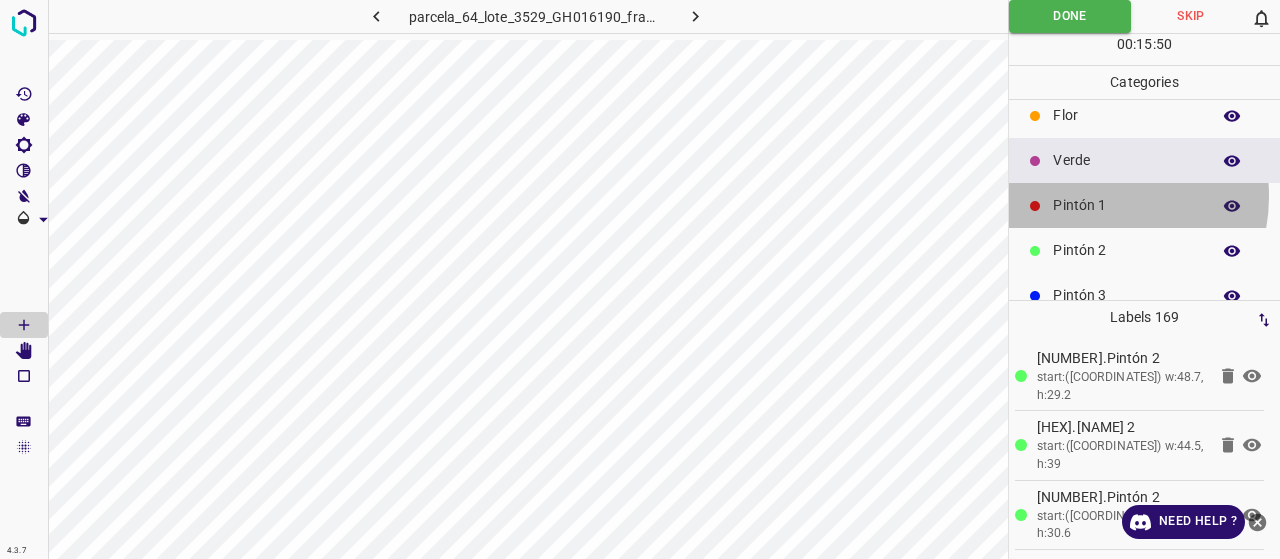 click on "Pintón 1" at bounding box center (1126, 205) 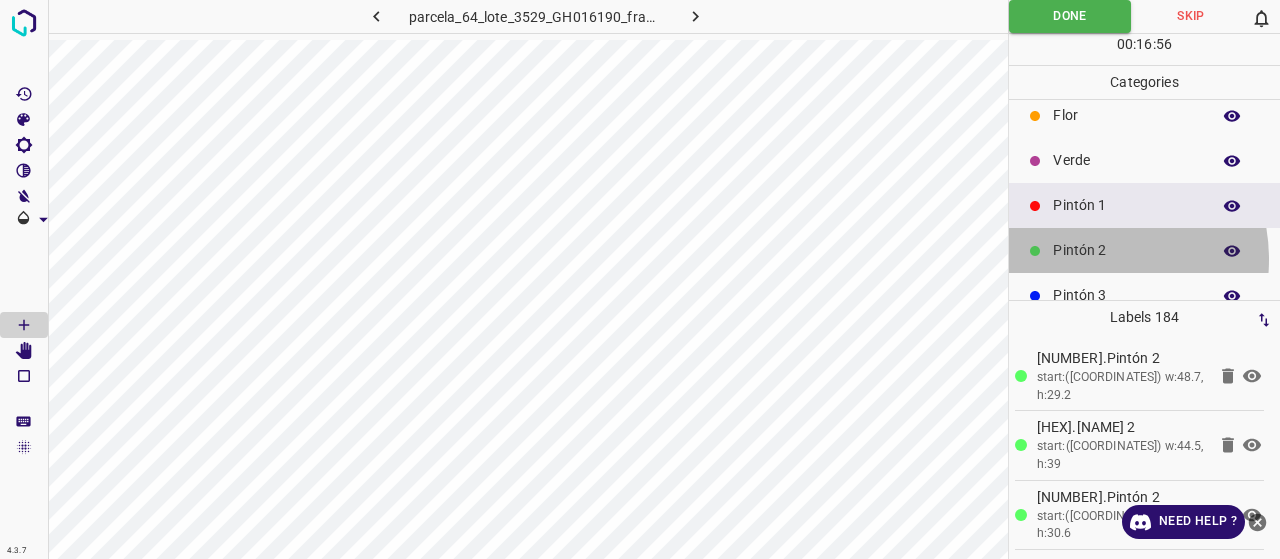click on "Pintón 2" at bounding box center (1126, 250) 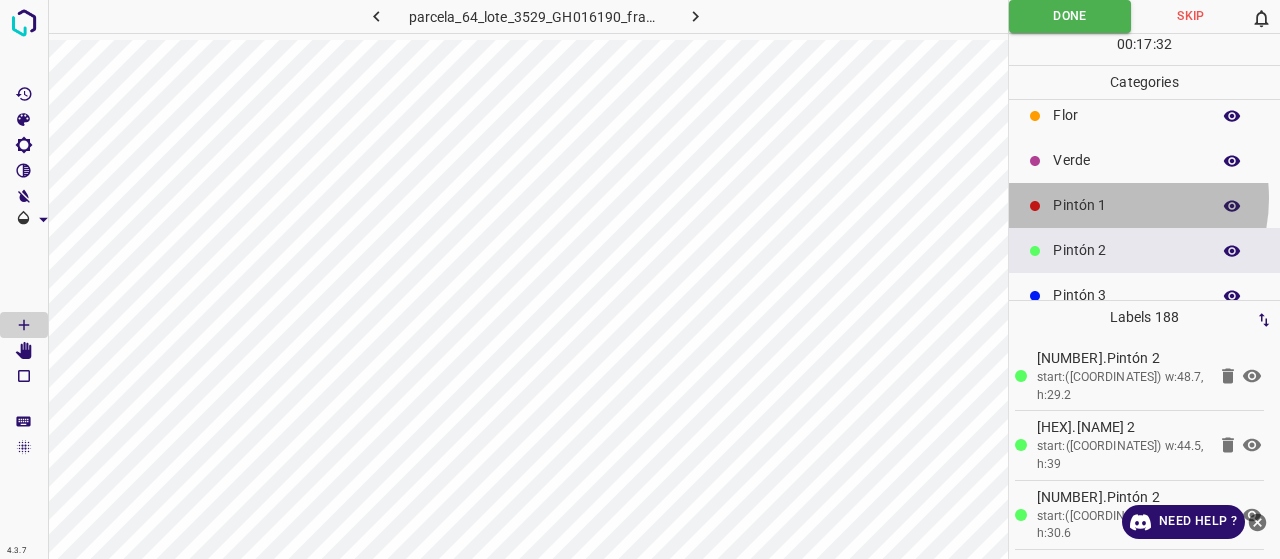 click on "Pintón 1" at bounding box center [1126, 205] 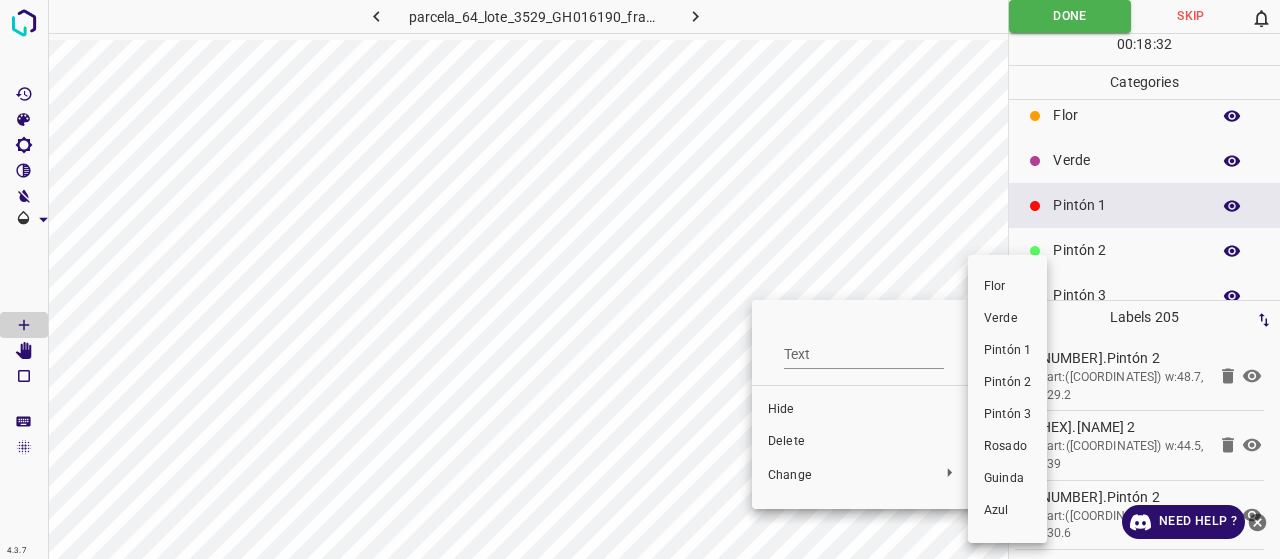 click at bounding box center (640, 279) 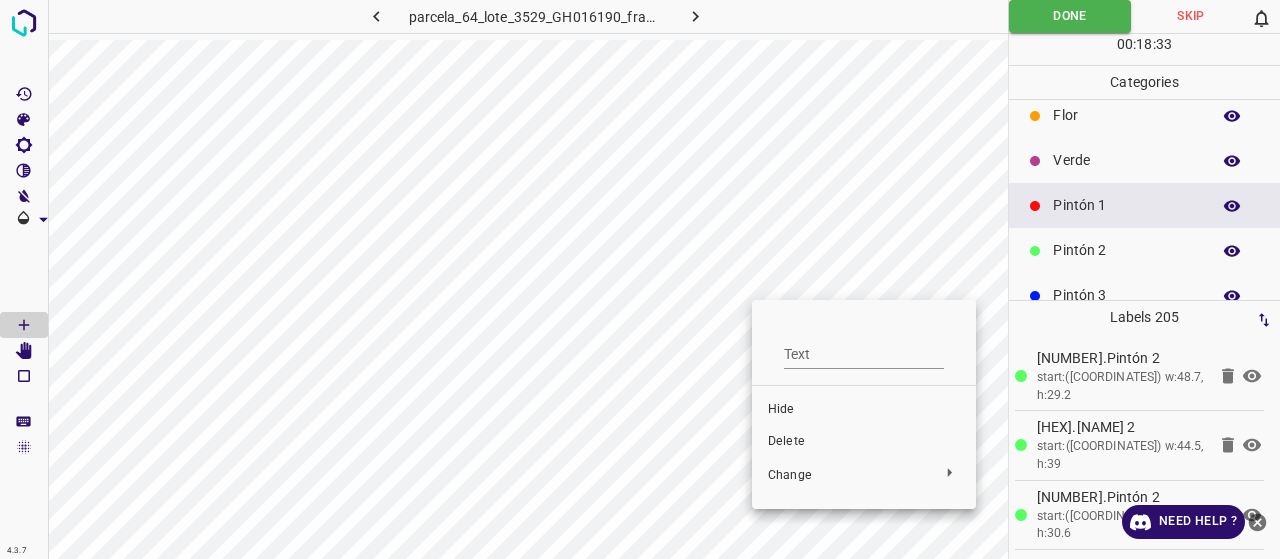 click on "Delete" at bounding box center (864, 442) 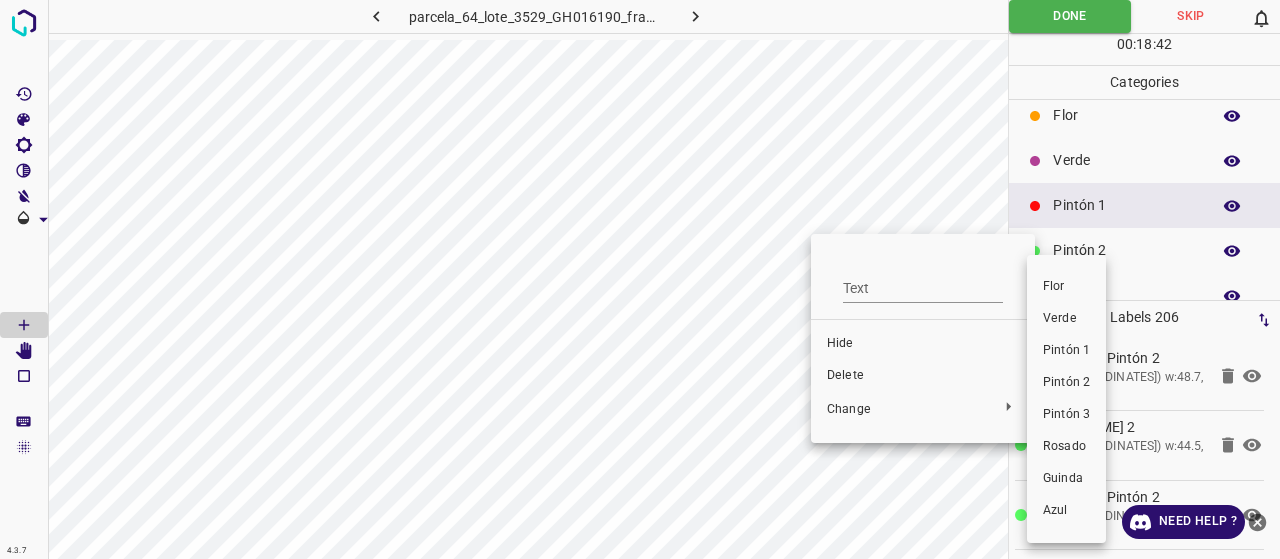 click at bounding box center (640, 279) 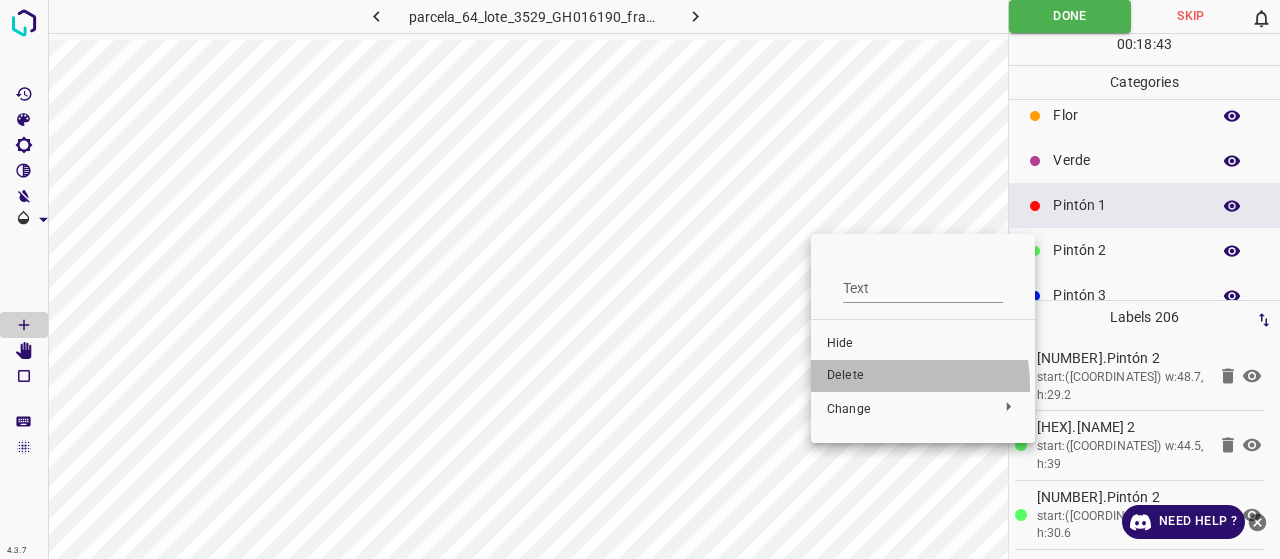 click on "Delete" at bounding box center (923, 376) 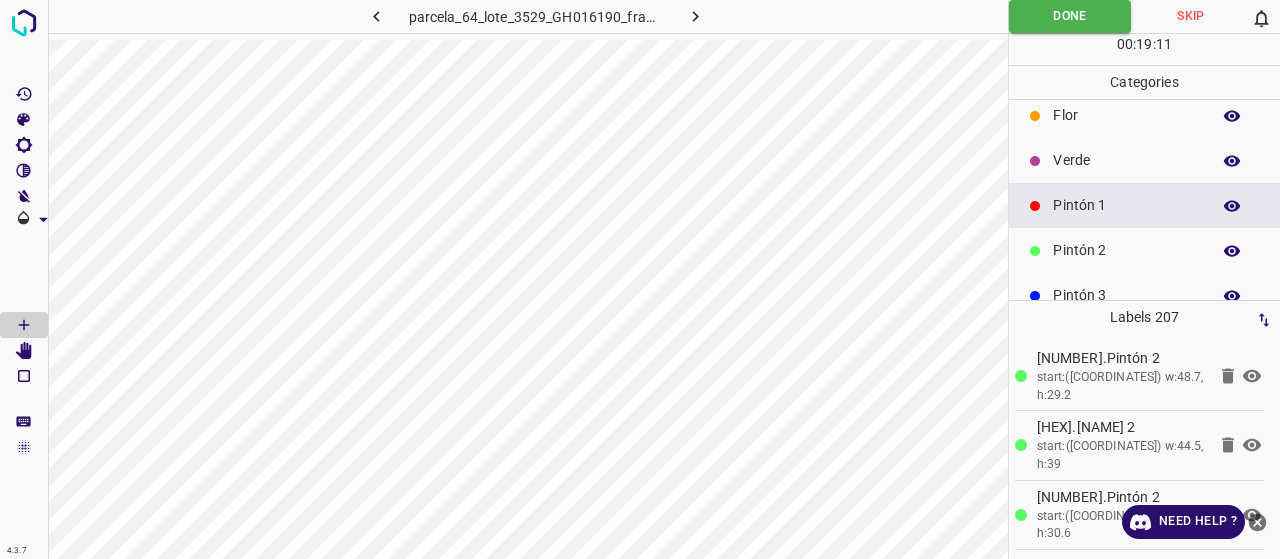 click on "Pintón 3" at bounding box center [1144, 295] 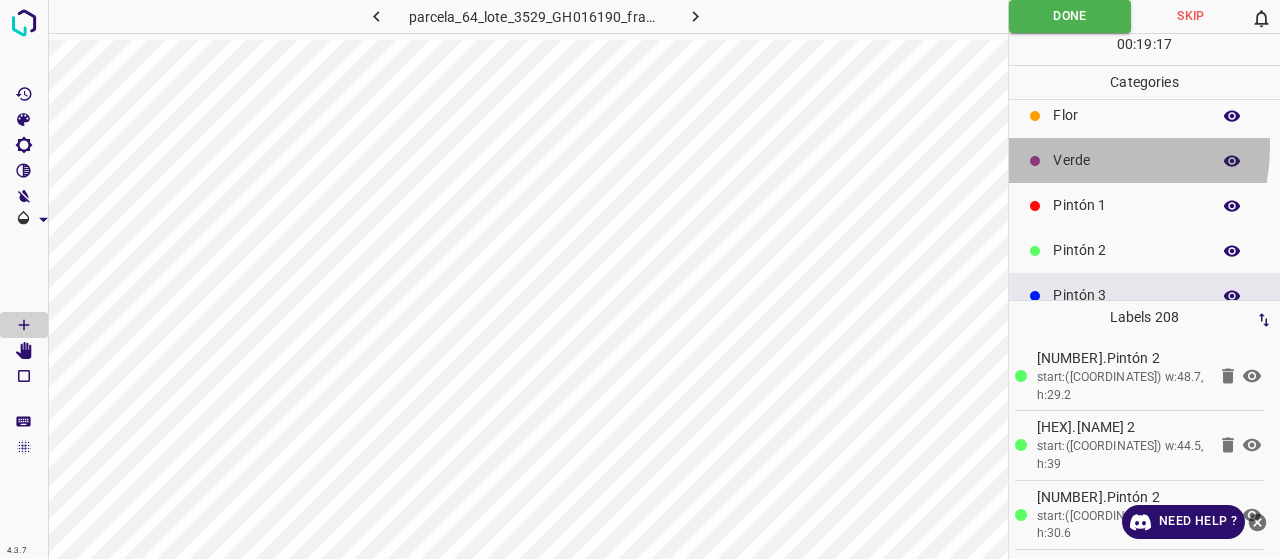 click on "Verde" at bounding box center (1144, 160) 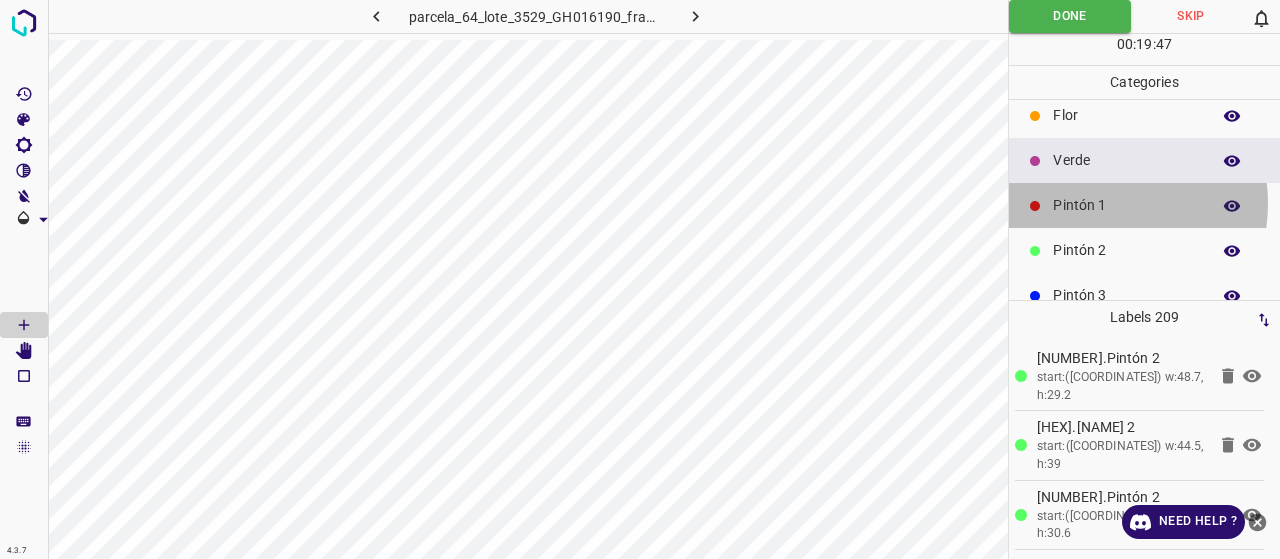 click on "Pintón 1" at bounding box center [1126, 205] 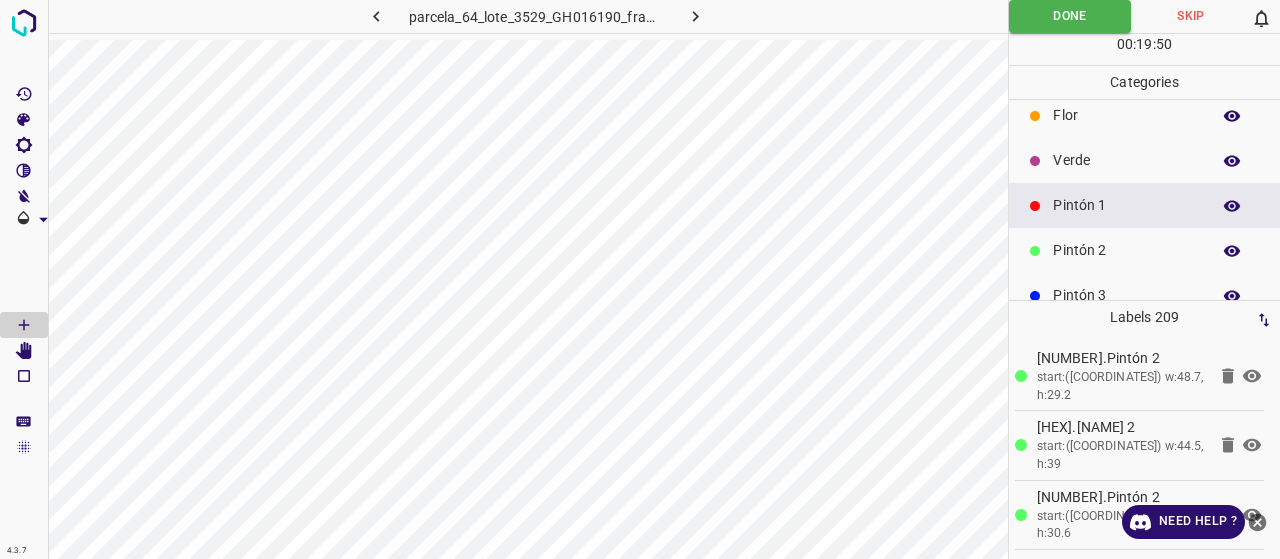 click on "Pintón 2" at bounding box center (1126, 250) 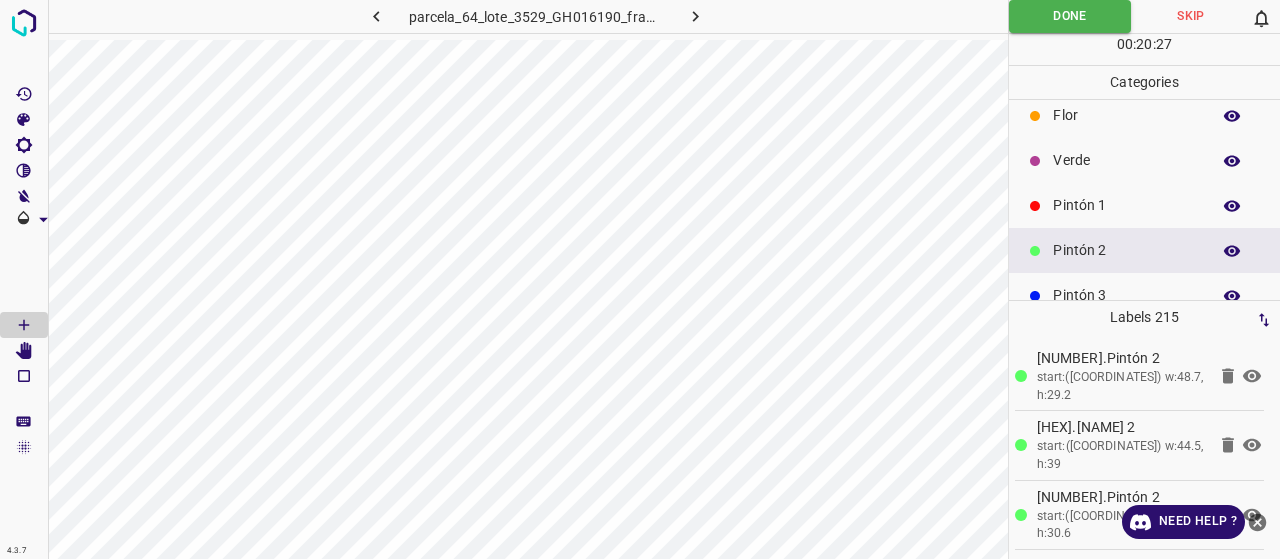 click on "Pintón 3" at bounding box center (1144, 295) 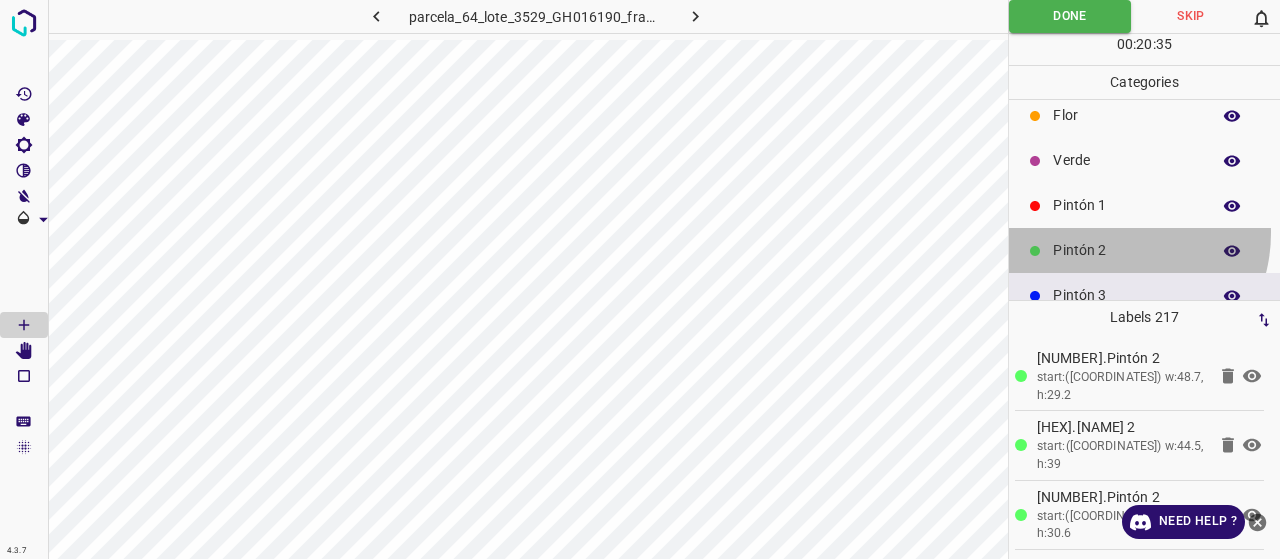 click on "Pintón 2" at bounding box center [1144, 250] 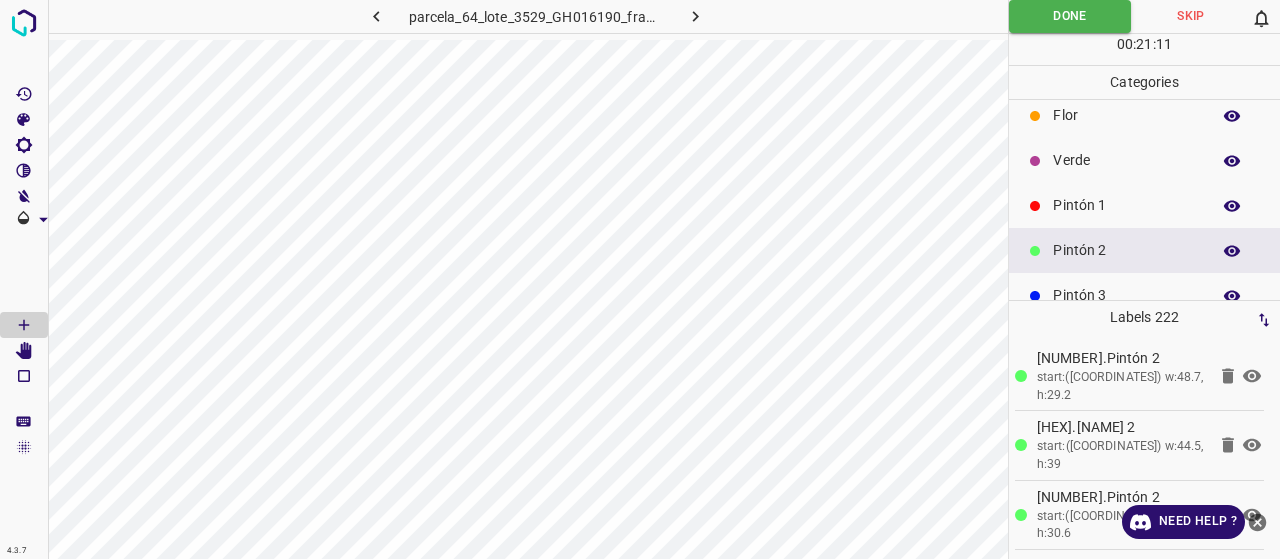 scroll, scrollTop: 115, scrollLeft: 0, axis: vertical 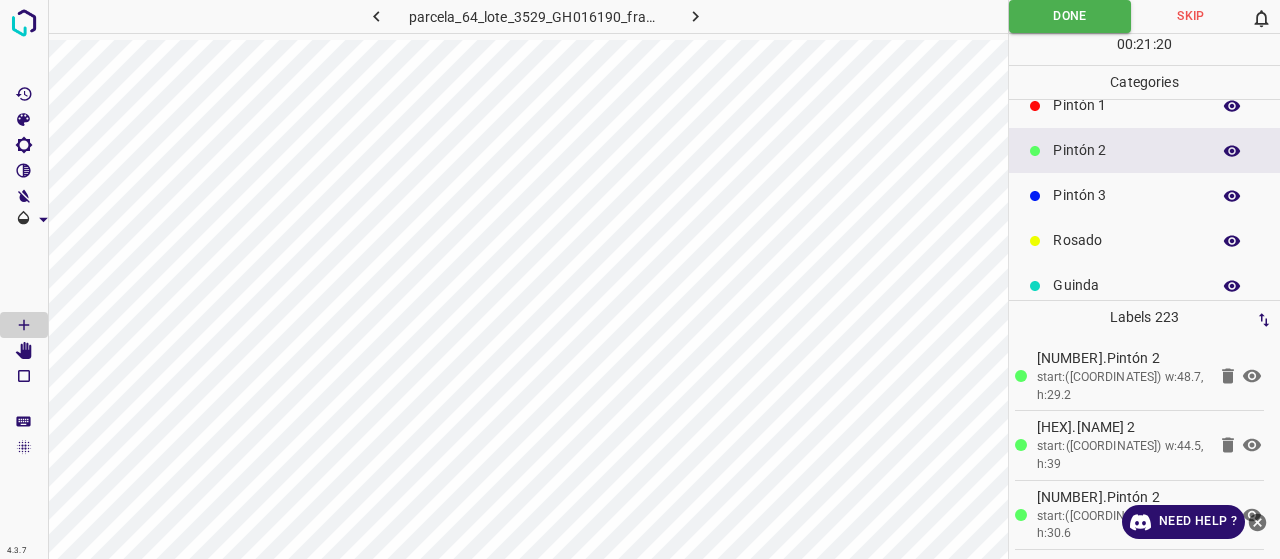 click on "Pintón 1" at bounding box center [1126, 105] 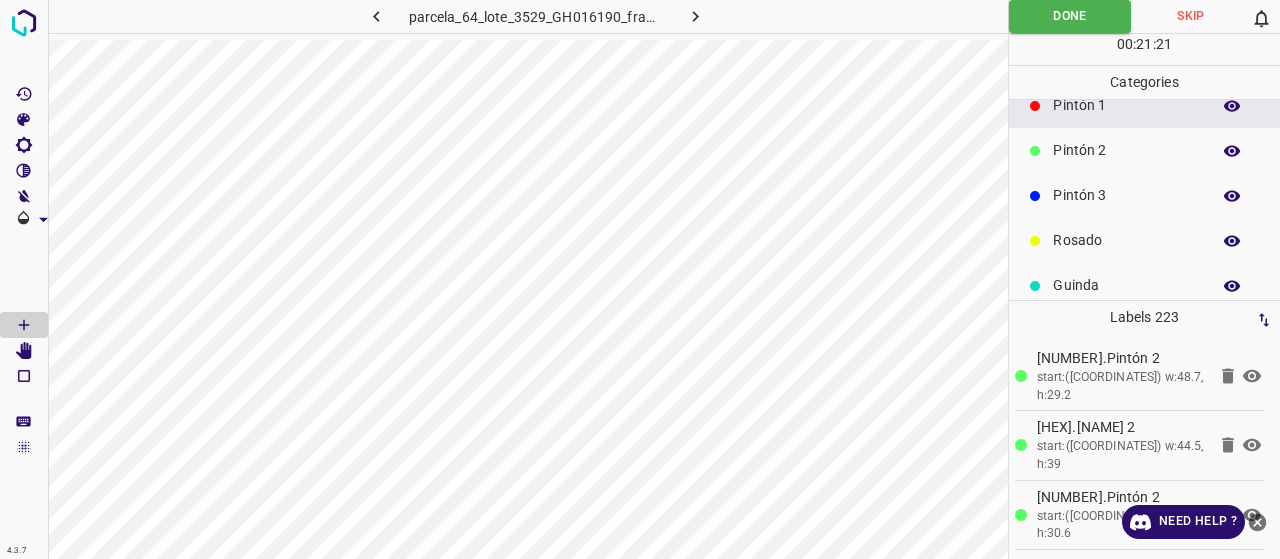 click on "Pintón 2" at bounding box center (1126, 150) 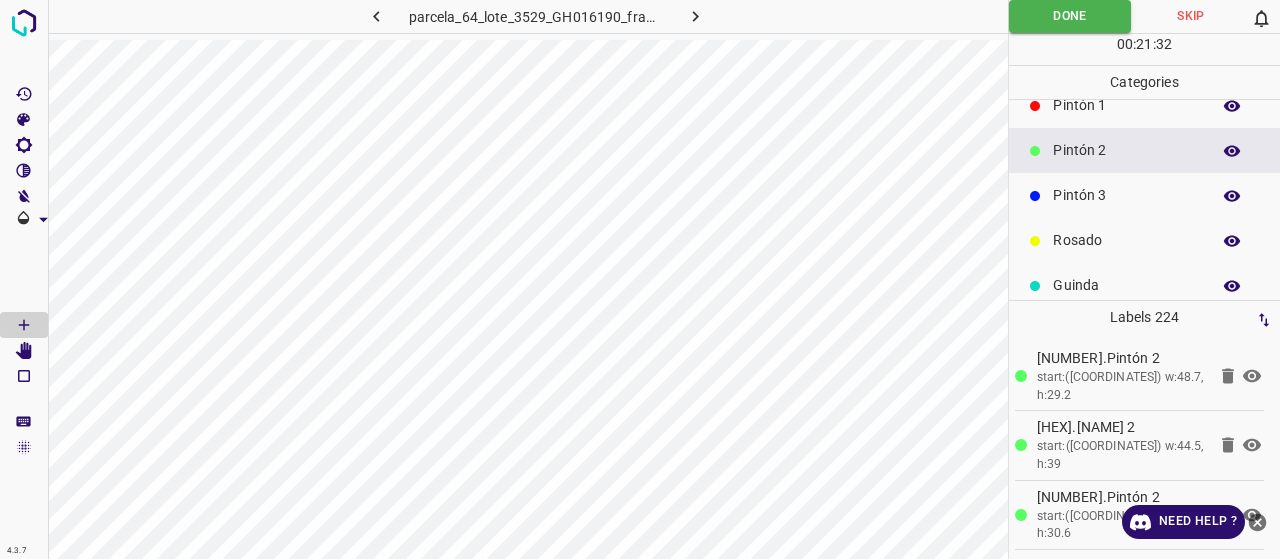 click on "Pintón 1" at bounding box center [1126, 105] 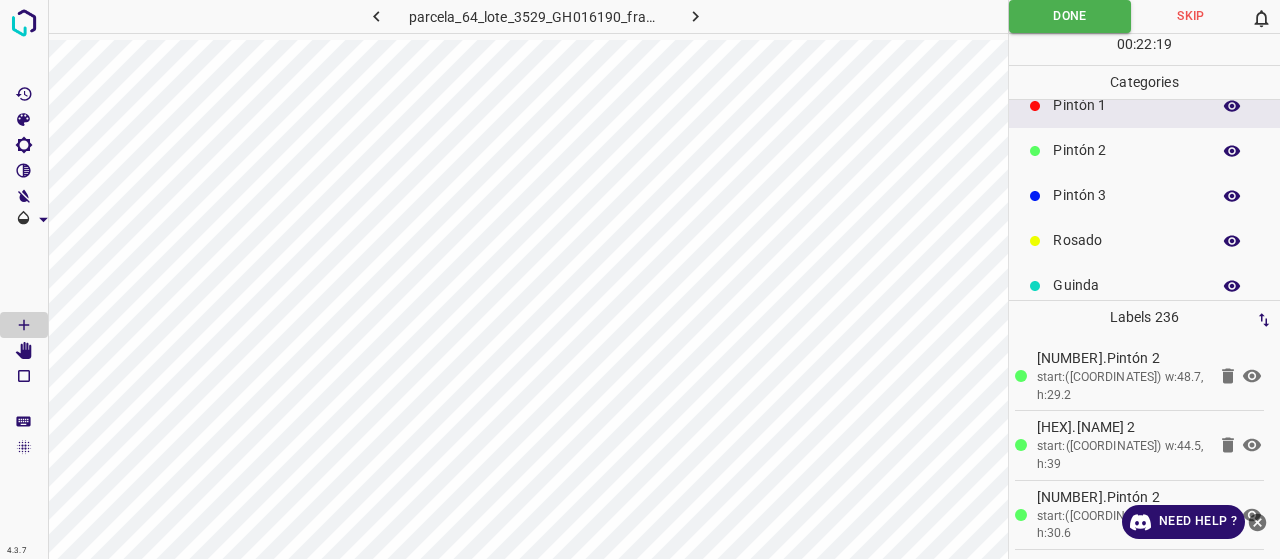 scroll, scrollTop: 15, scrollLeft: 0, axis: vertical 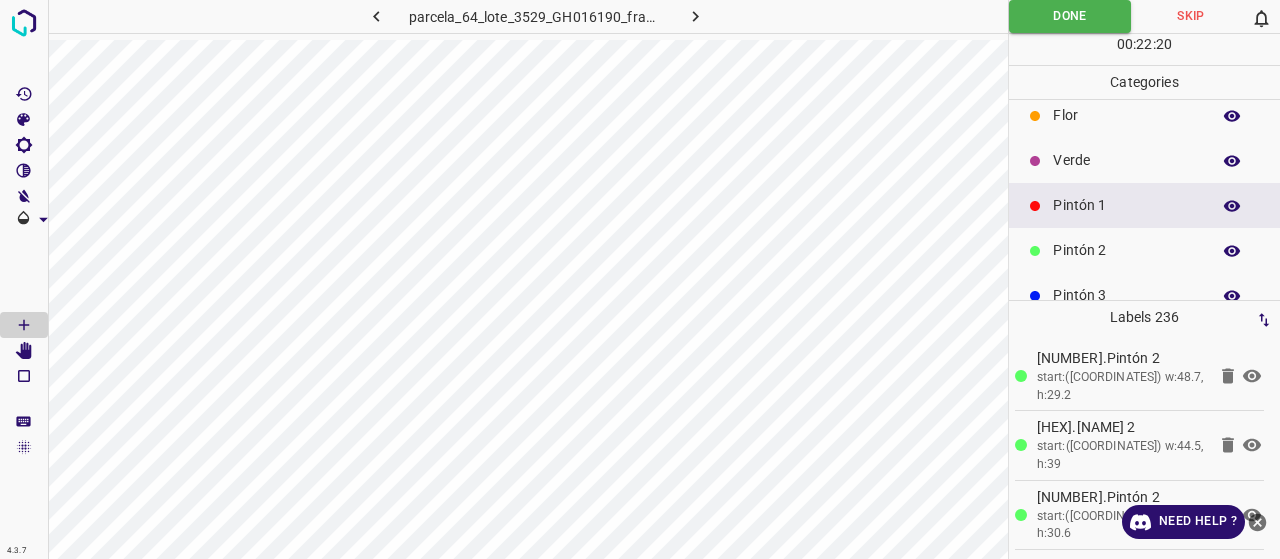 click 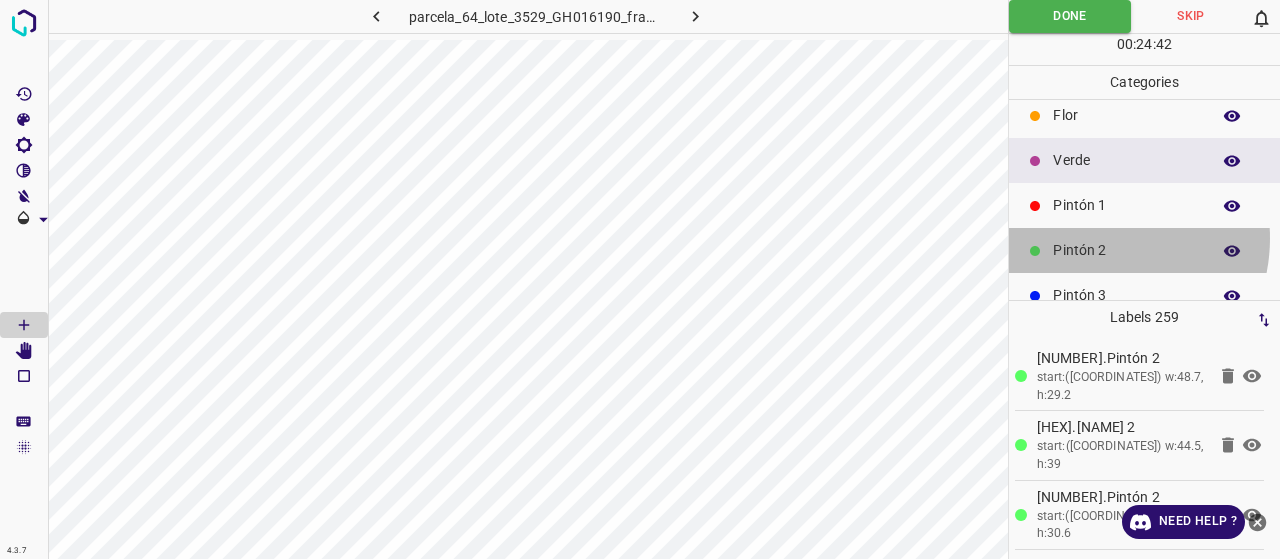 click on "Pintón 2" at bounding box center [1144, 250] 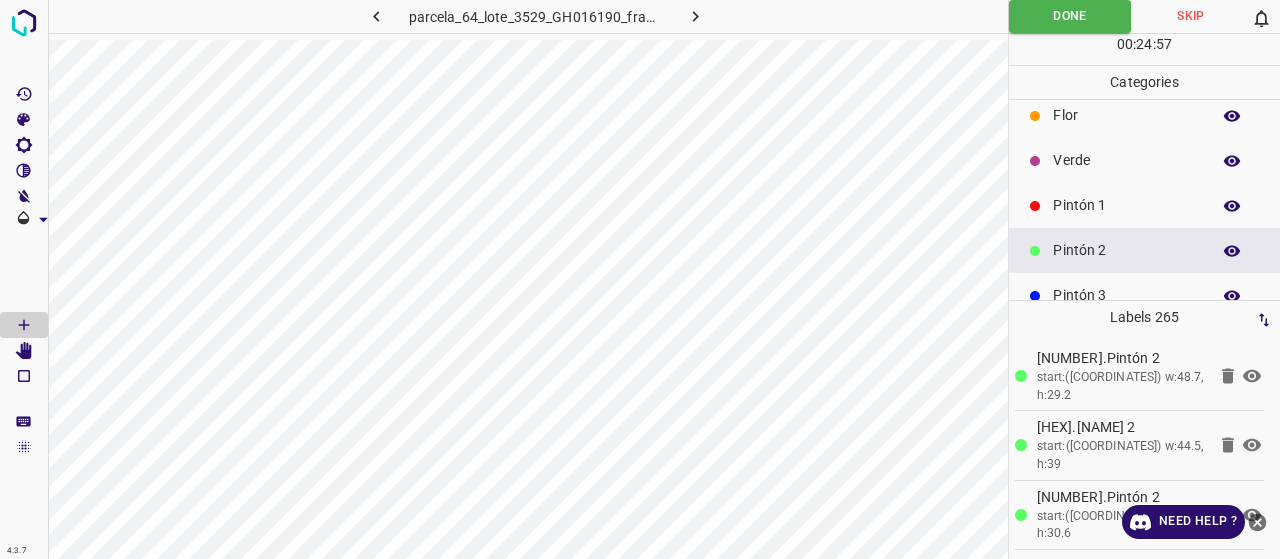 click on "Pintón 1" at bounding box center [1144, 205] 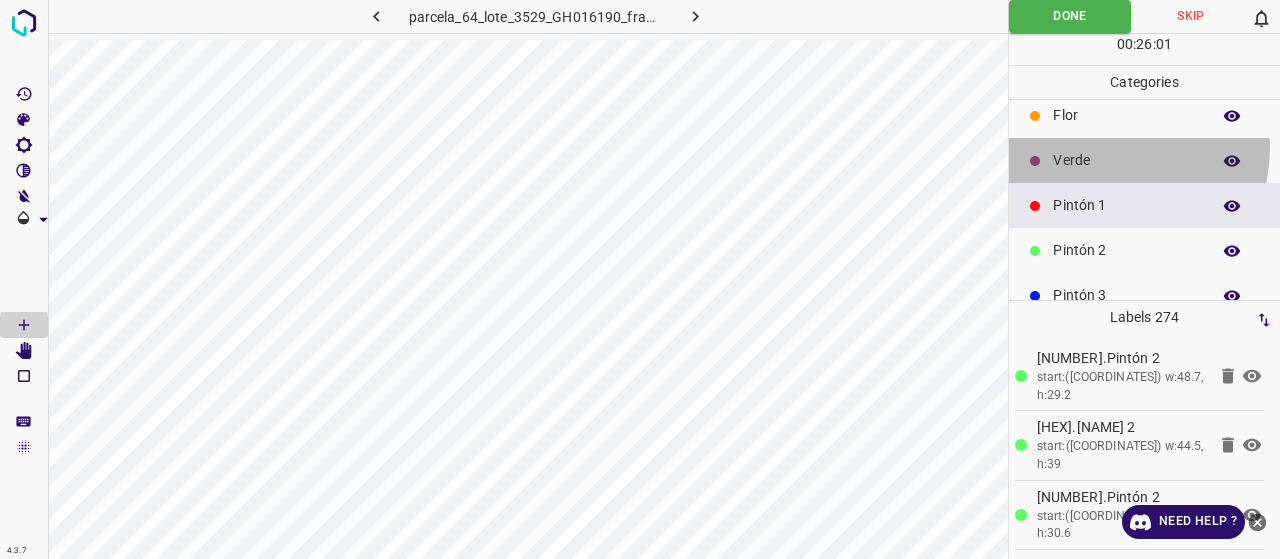 click on "Verde" at bounding box center (1144, 160) 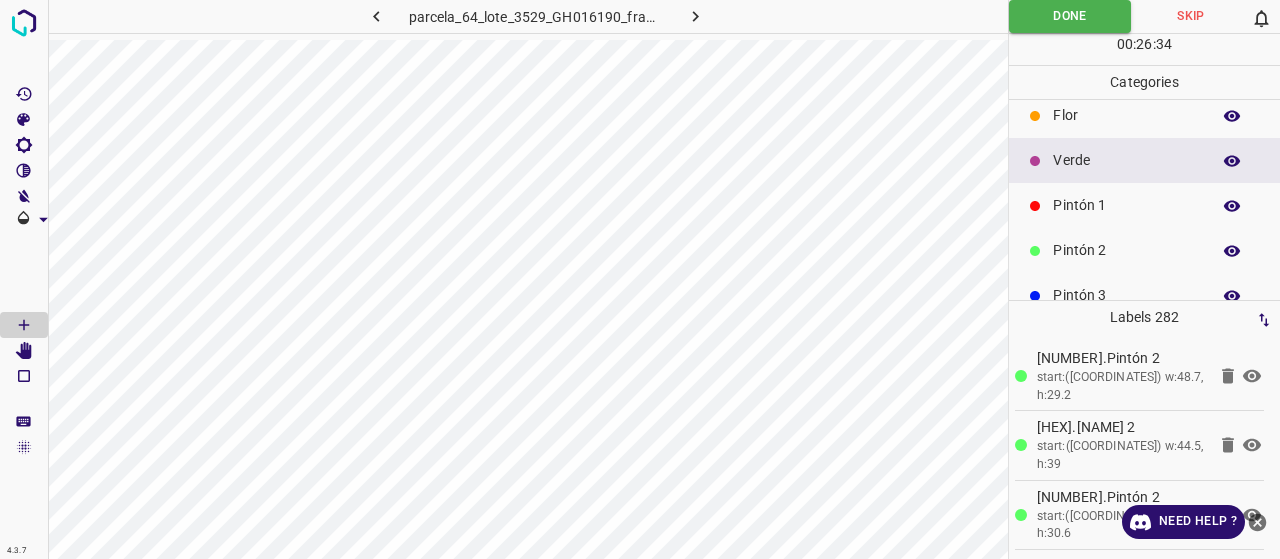 click on "Pintón 1" at bounding box center (1144, 205) 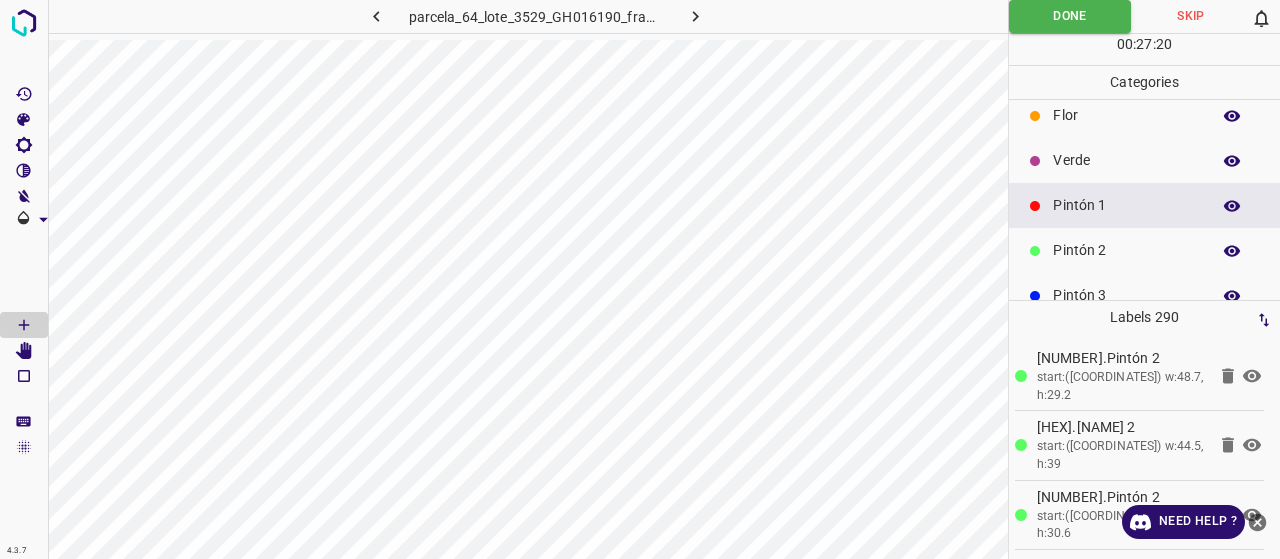 drag, startPoint x: 1133, startPoint y: 152, endPoint x: 1177, endPoint y: 163, distance: 45.35416 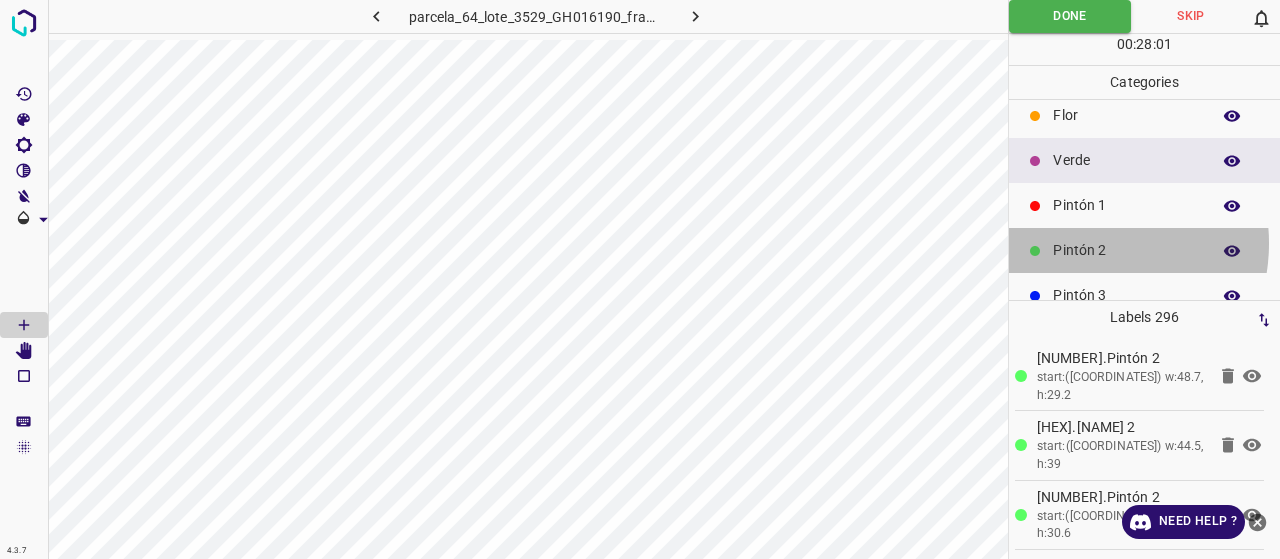 click on "Pintón 2" at bounding box center [1126, 250] 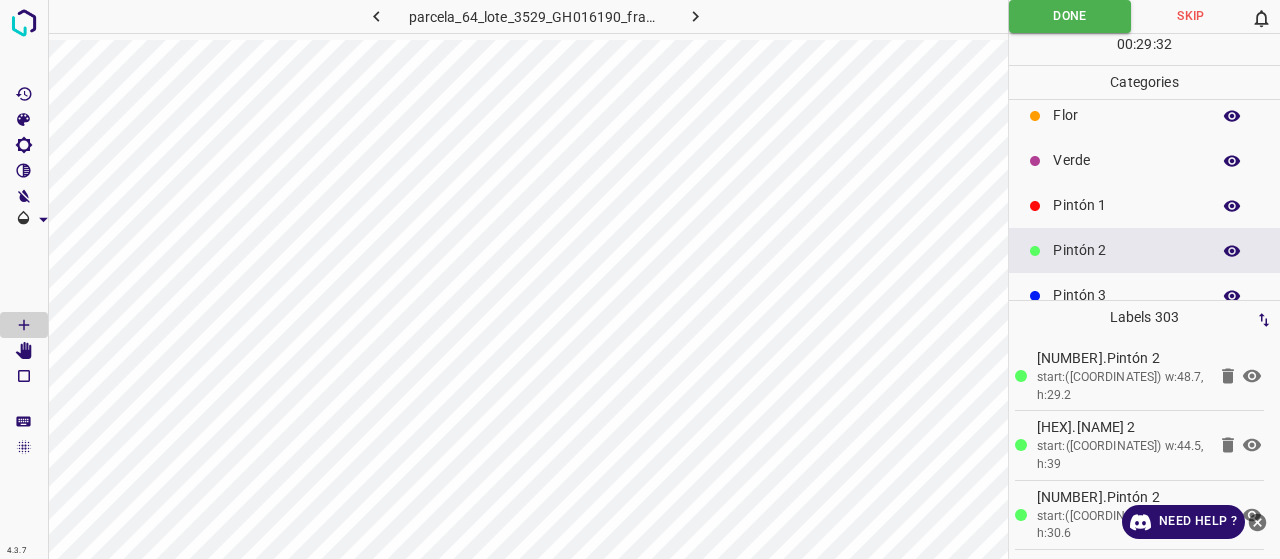 click on "Pintón 1" at bounding box center [1144, 205] 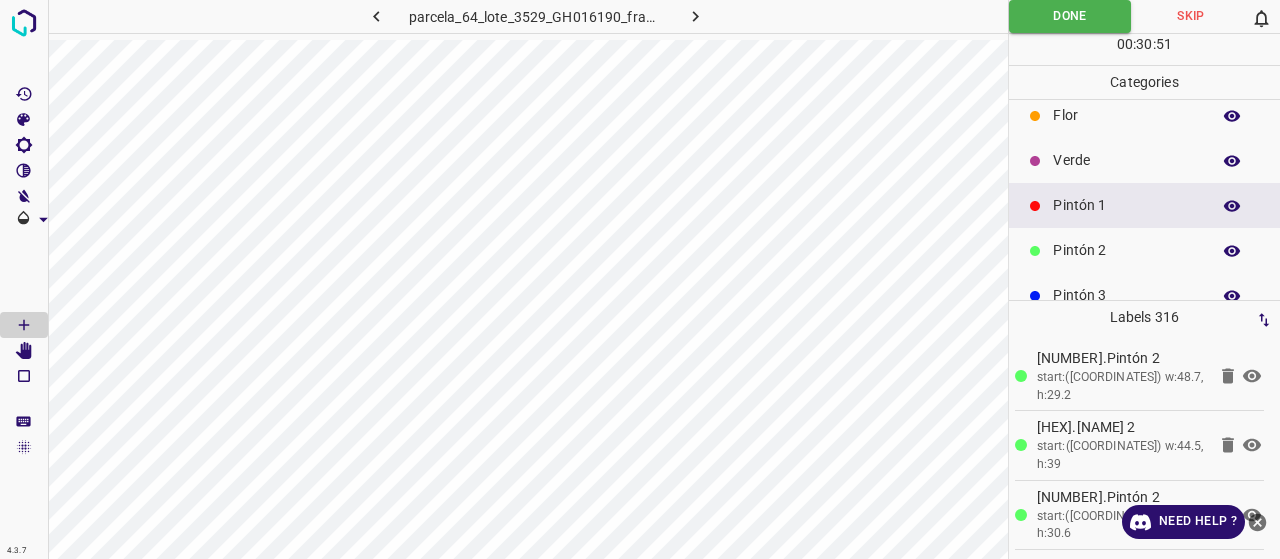 click on "Verde" at bounding box center [1126, 160] 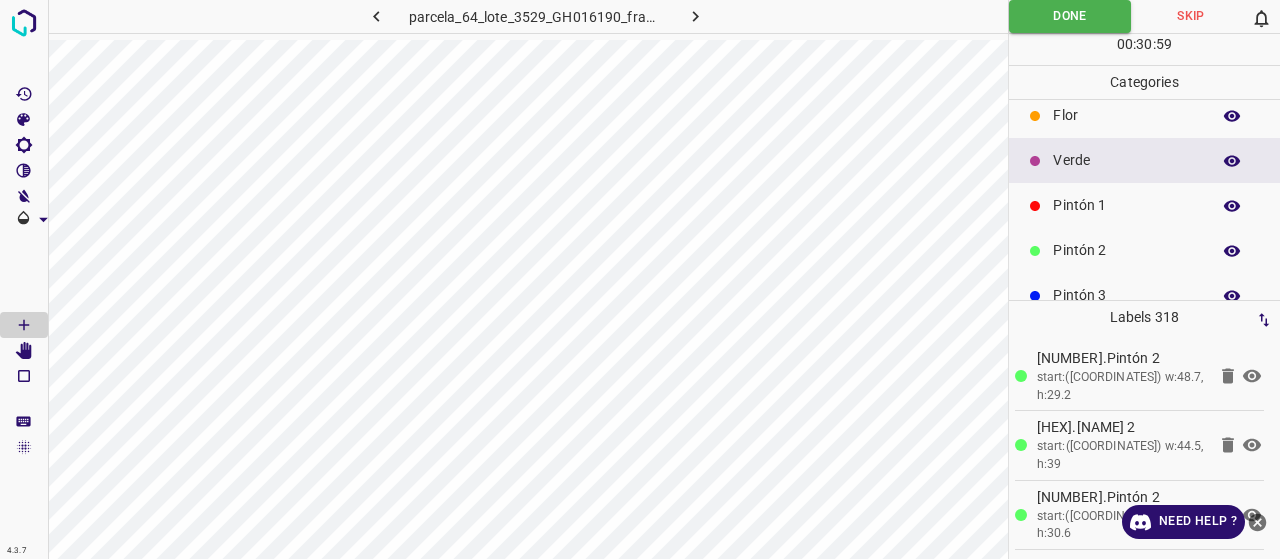 click on "Pintón 1" at bounding box center (1126, 205) 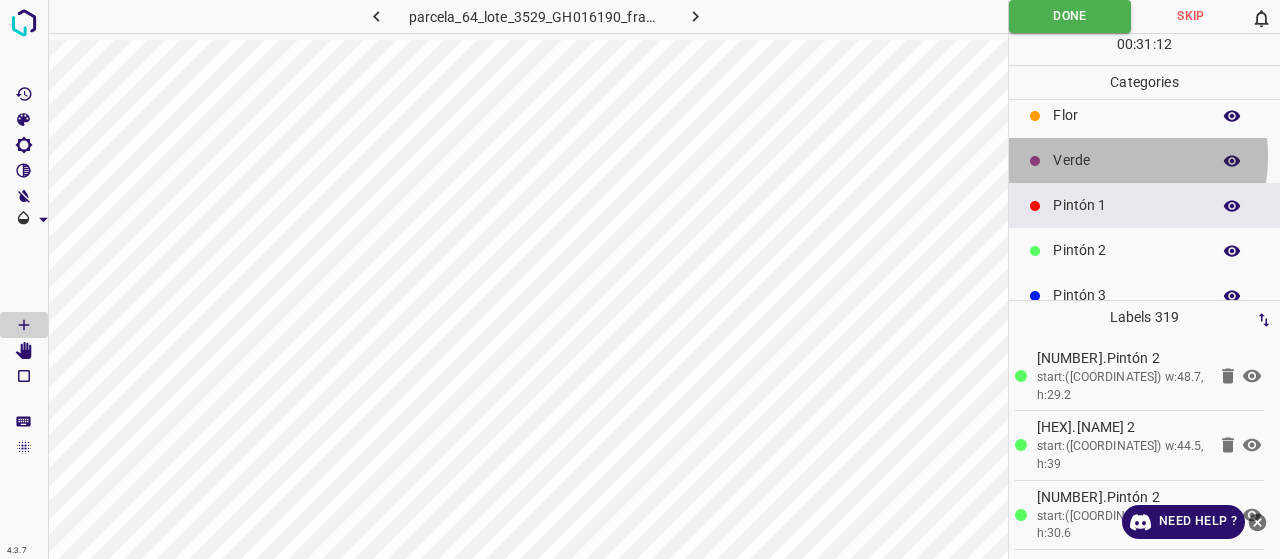 click on "Verde" at bounding box center (1126, 160) 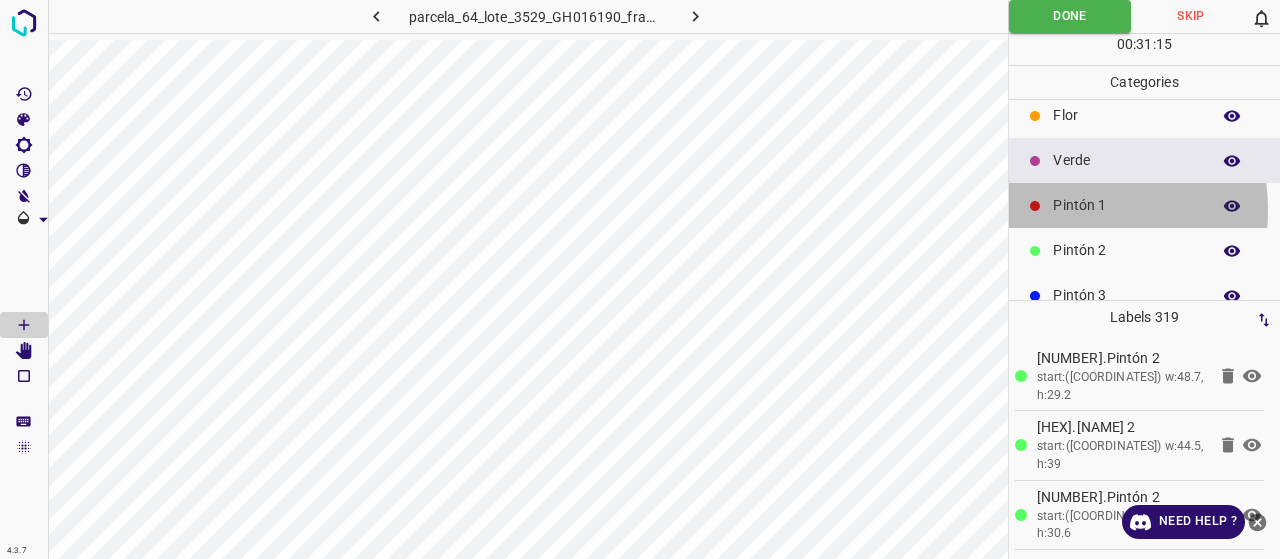 click on "Pintón 1" at bounding box center [1144, 205] 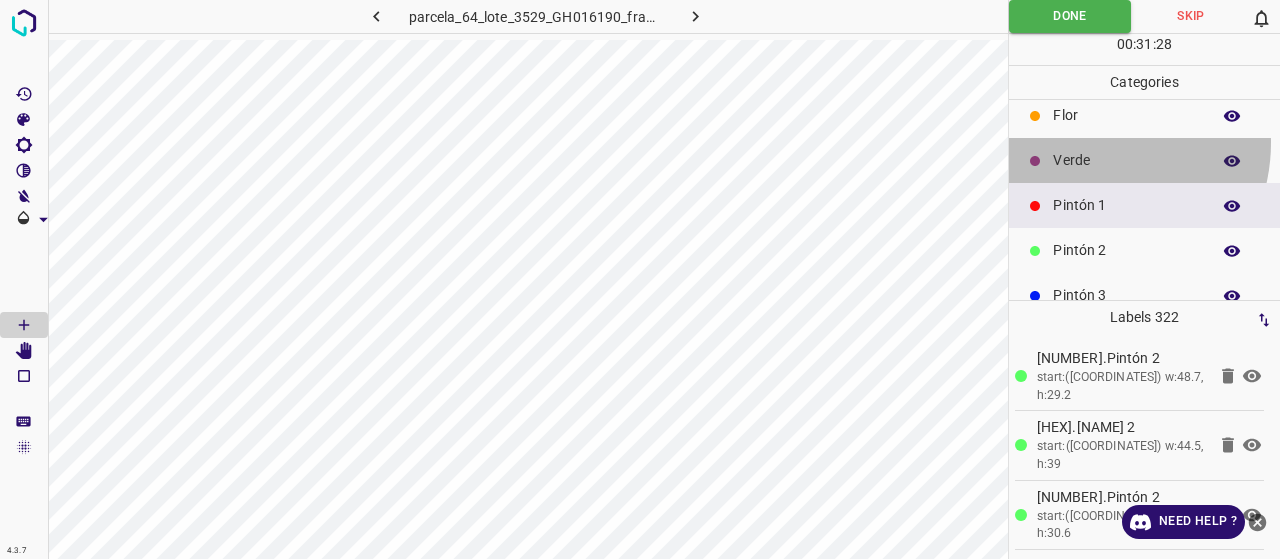 click on "Verde" at bounding box center [1144, 160] 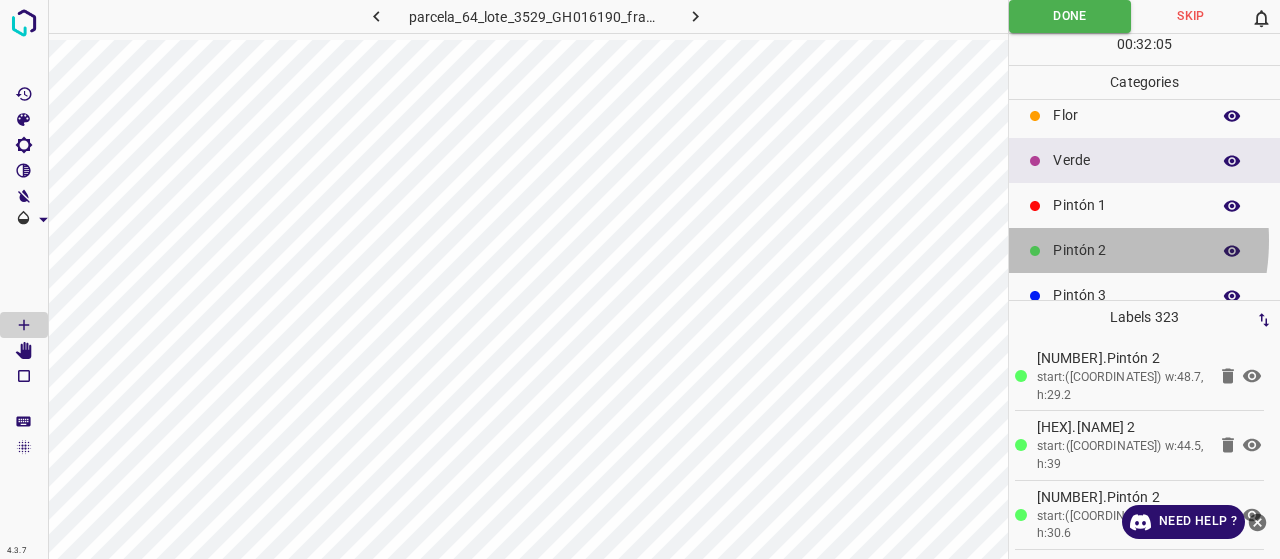 drag, startPoint x: 1044, startPoint y: 239, endPoint x: 1028, endPoint y: 259, distance: 25.612497 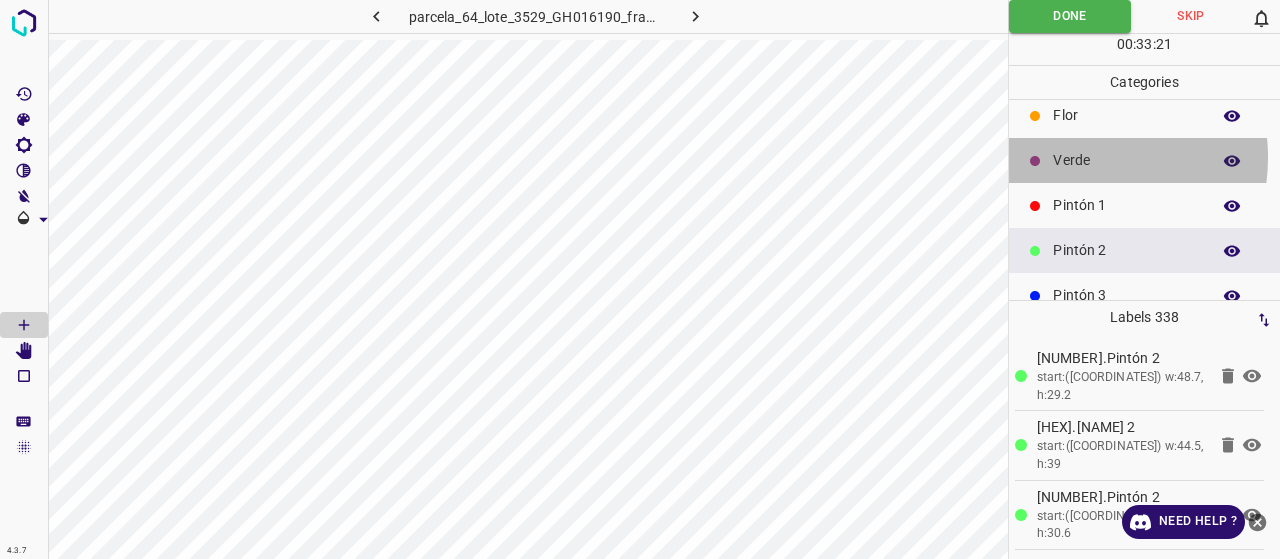 click on "Verde" at bounding box center [1126, 160] 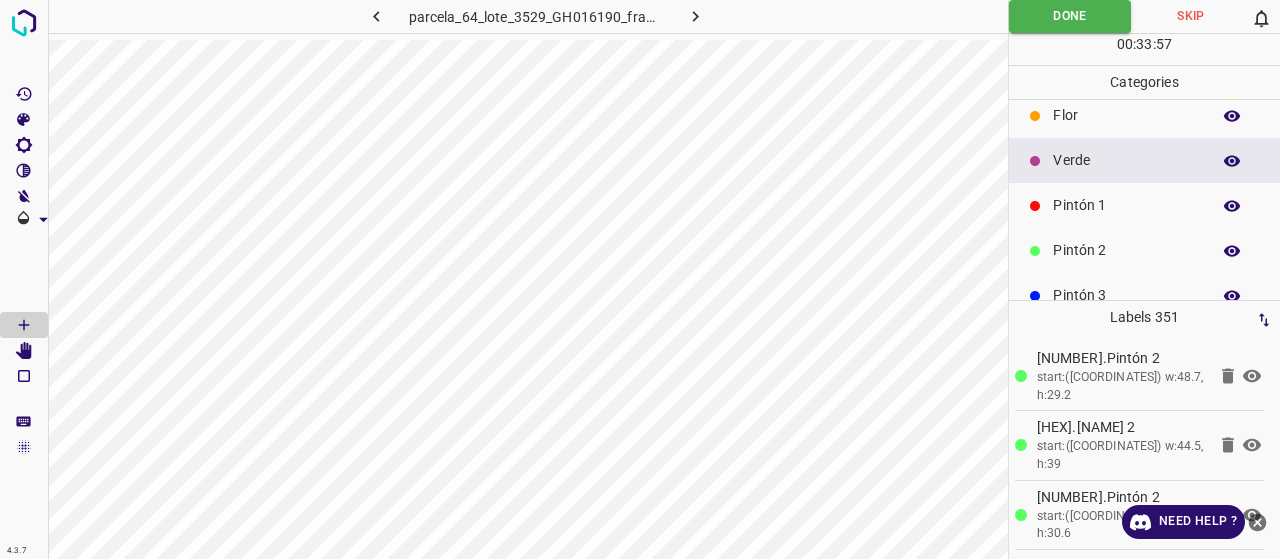 click on "Pintón 1" at bounding box center (1126, 205) 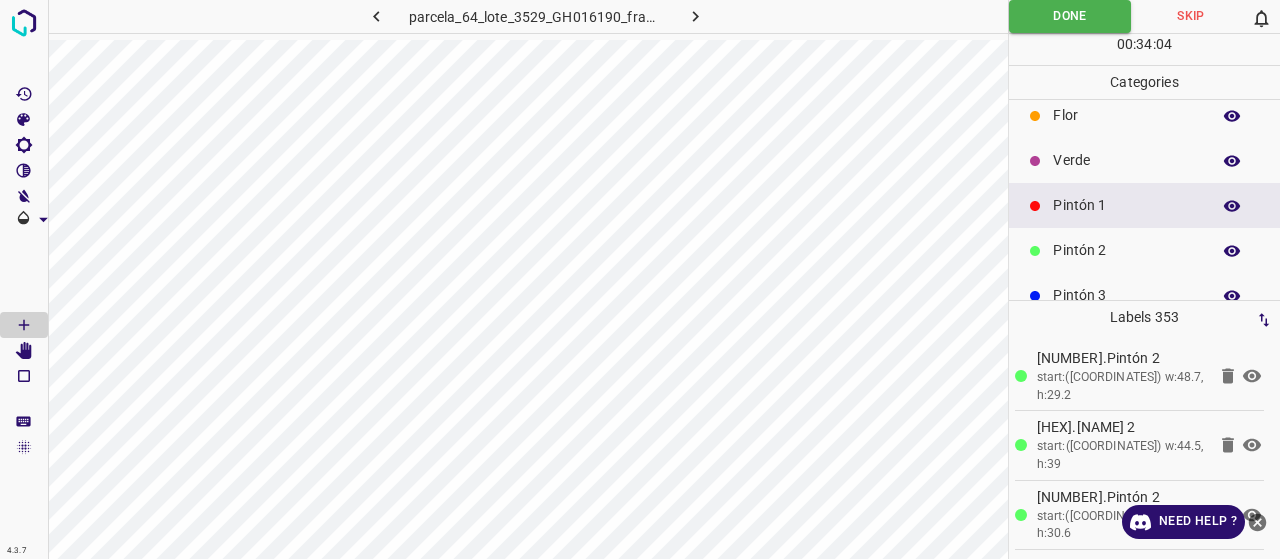 click on "Verde" at bounding box center (1126, 160) 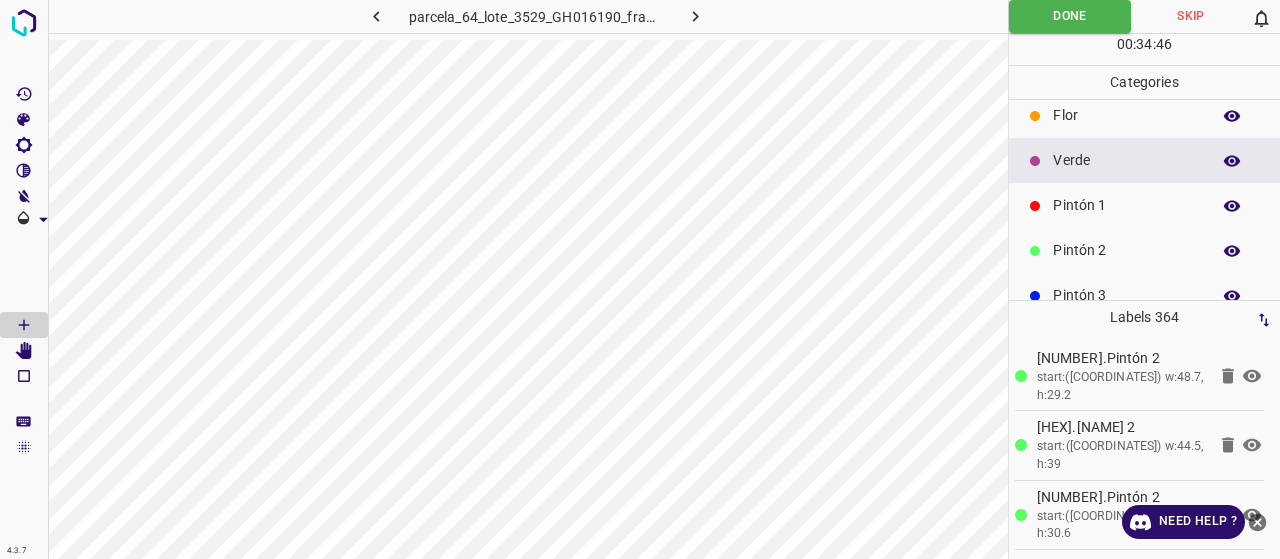 click on "Pintón 2" at bounding box center (1126, 250) 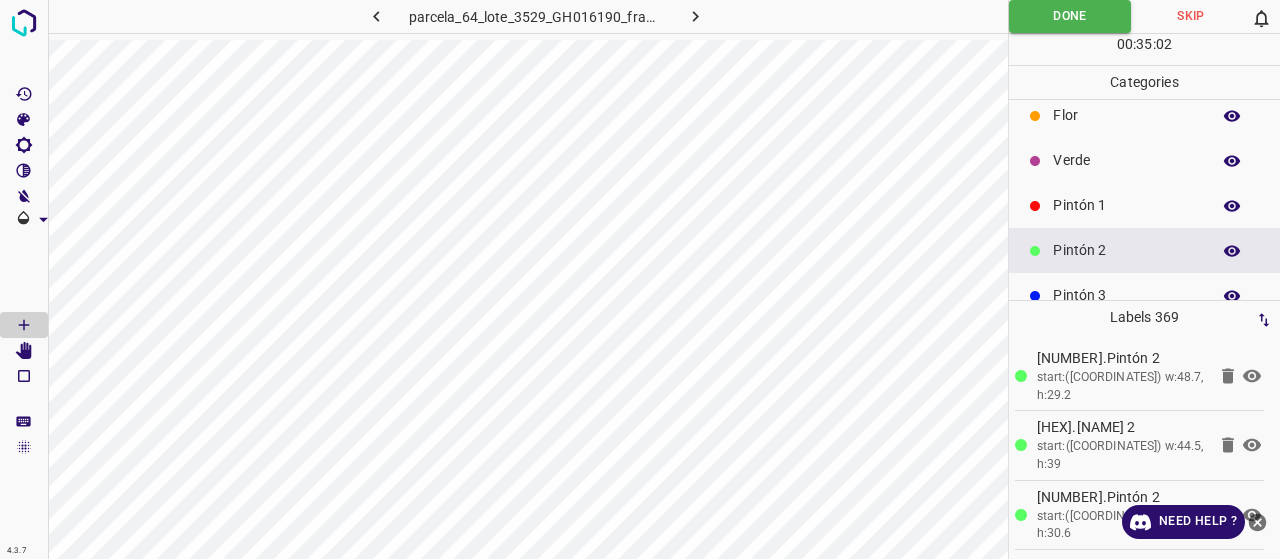 click on "Pintón 3" at bounding box center [1126, 295] 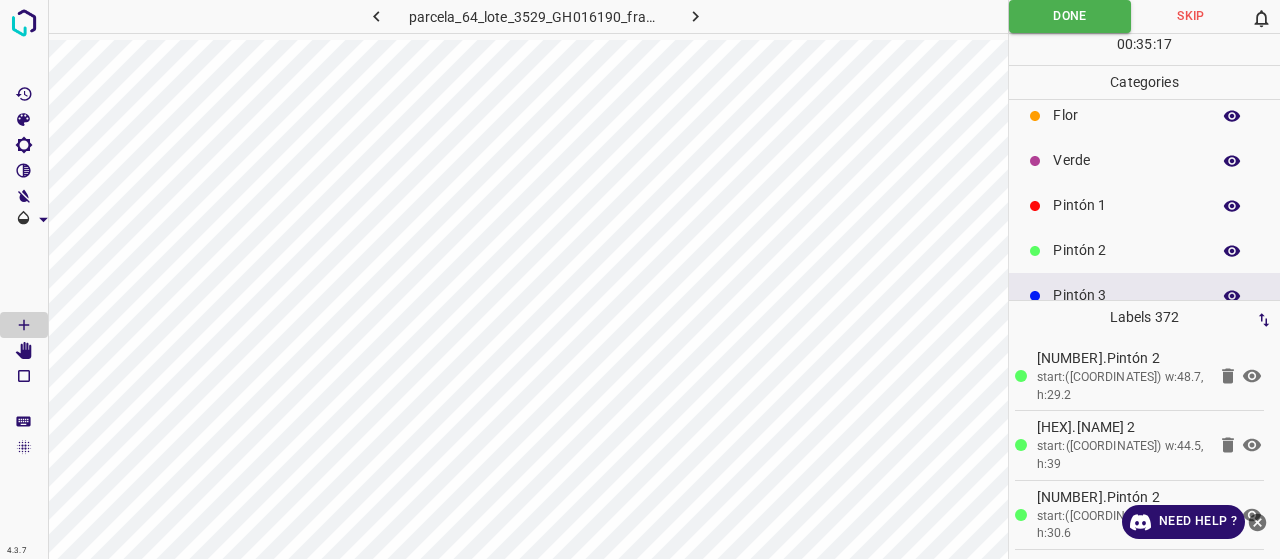 click on "Pintón 2" at bounding box center (1126, 250) 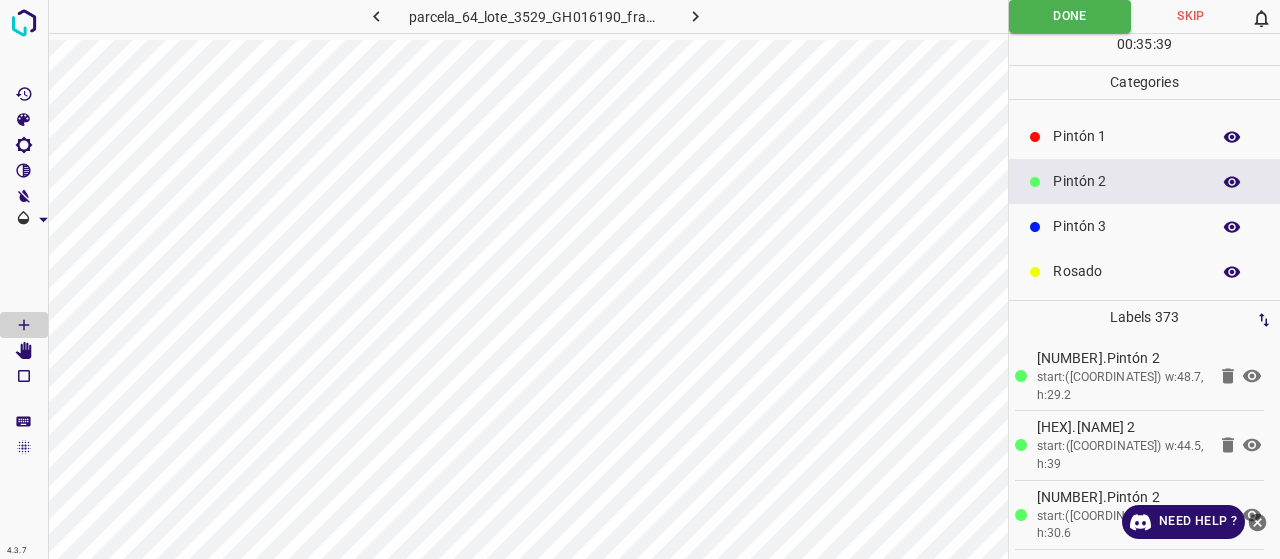 scroll, scrollTop: 115, scrollLeft: 0, axis: vertical 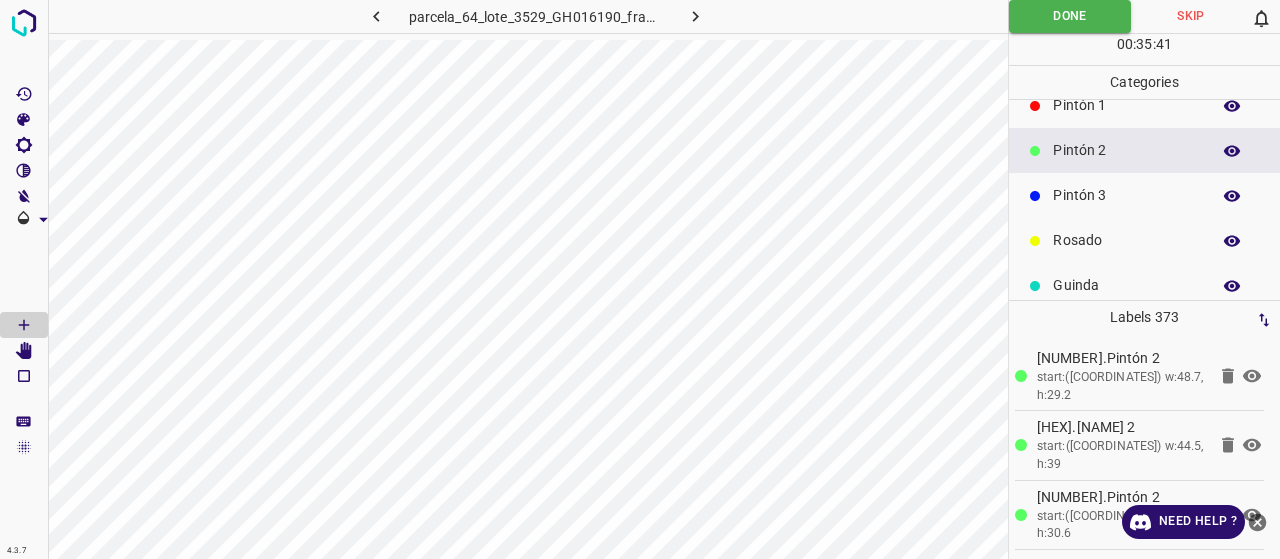 click on "Pintón 3" at bounding box center (1126, 195) 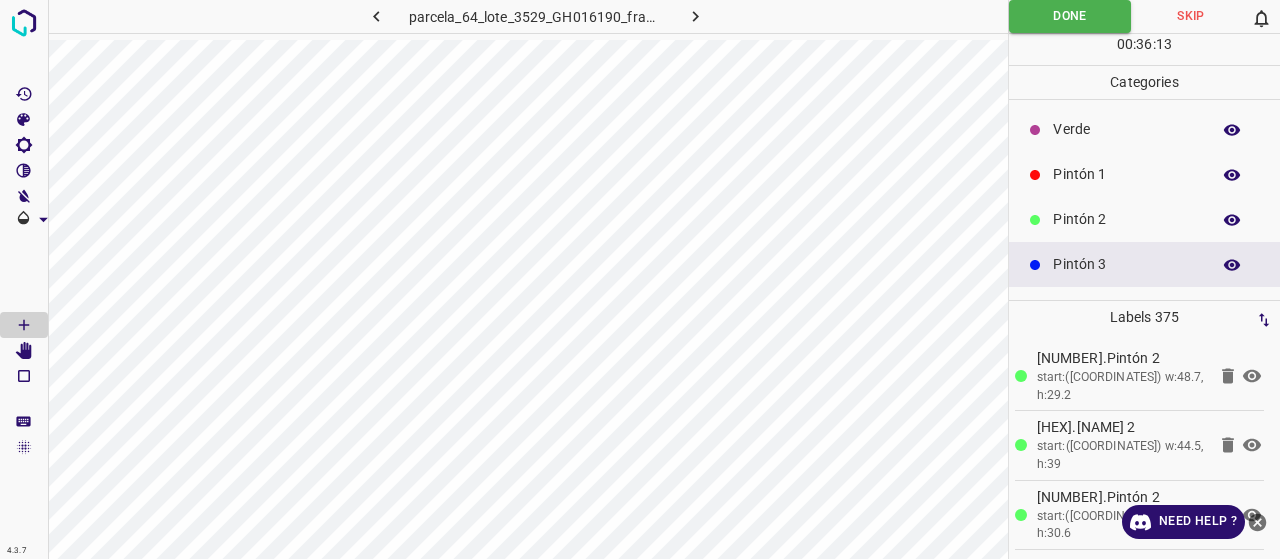scroll, scrollTop: 15, scrollLeft: 0, axis: vertical 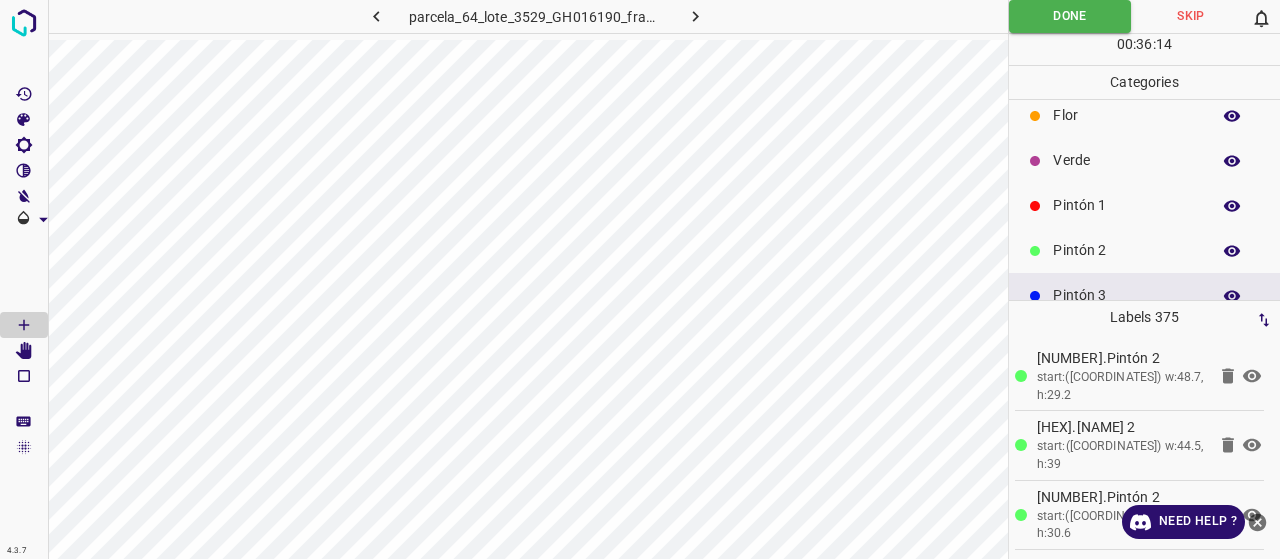 click on "Verde" at bounding box center [1126, 160] 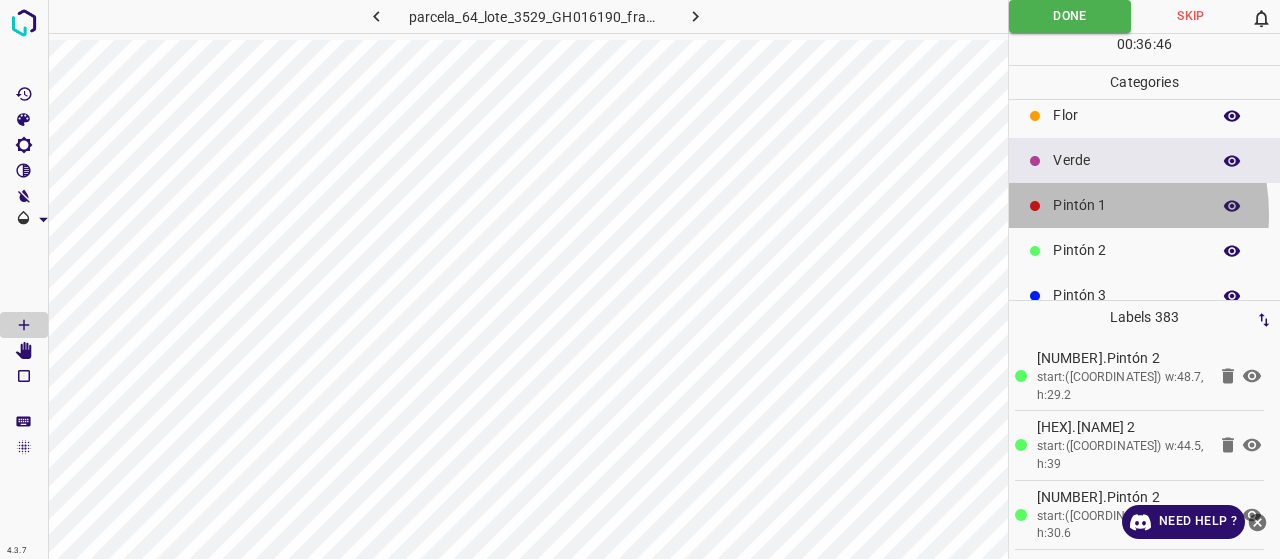 click on "Pintón 1" at bounding box center [1126, 205] 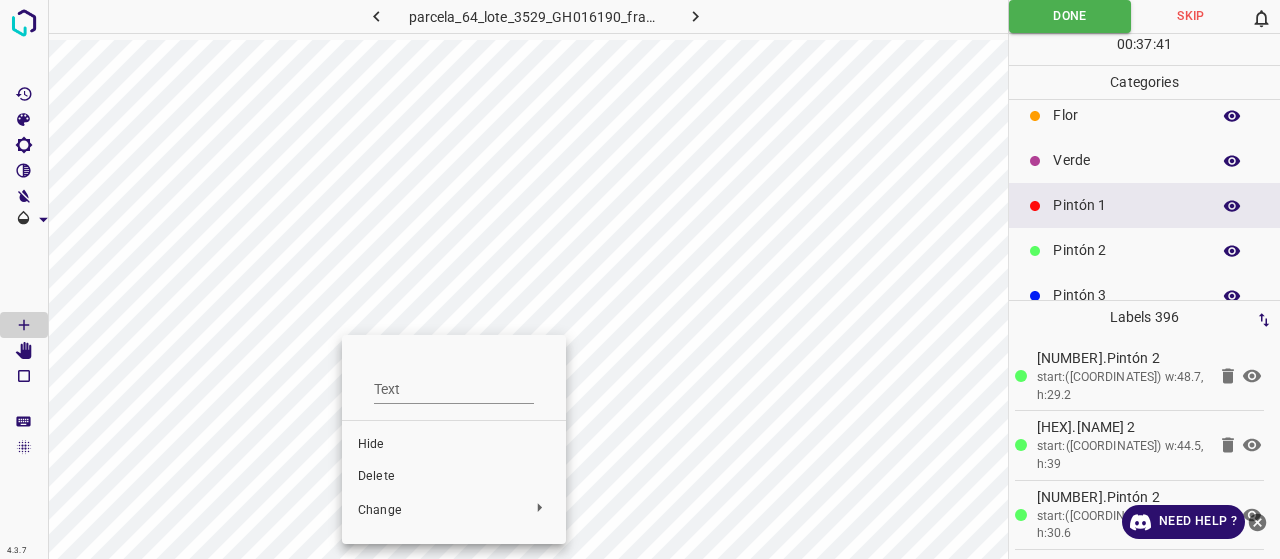 click on "Delete" at bounding box center (454, 477) 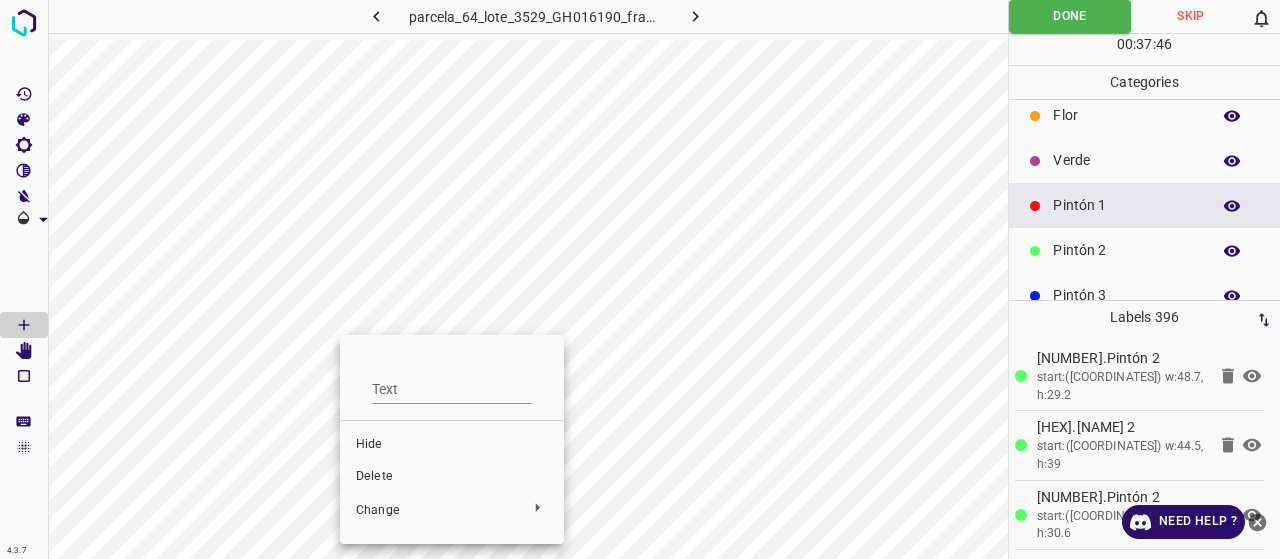 click on "Delete" at bounding box center [452, 477] 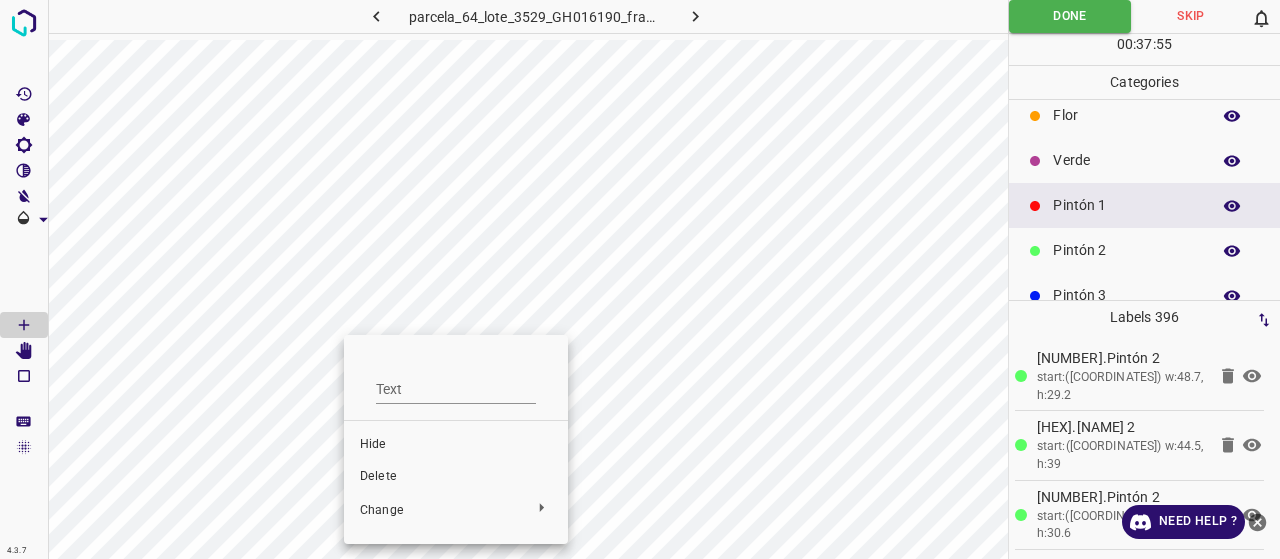 click at bounding box center (640, 279) 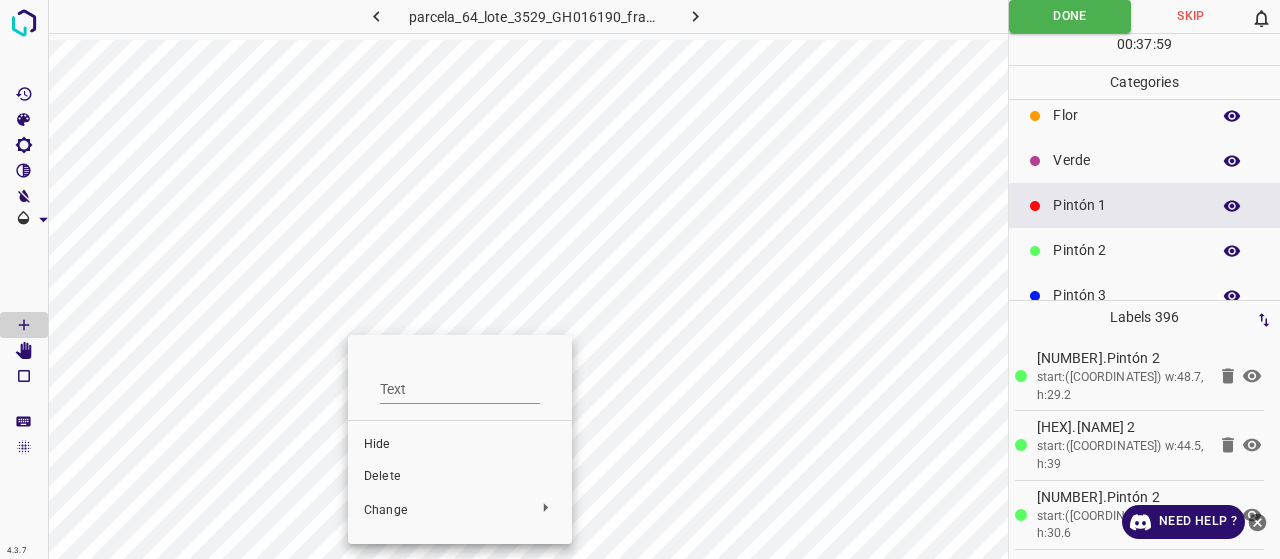 click on "Delete" at bounding box center (460, 477) 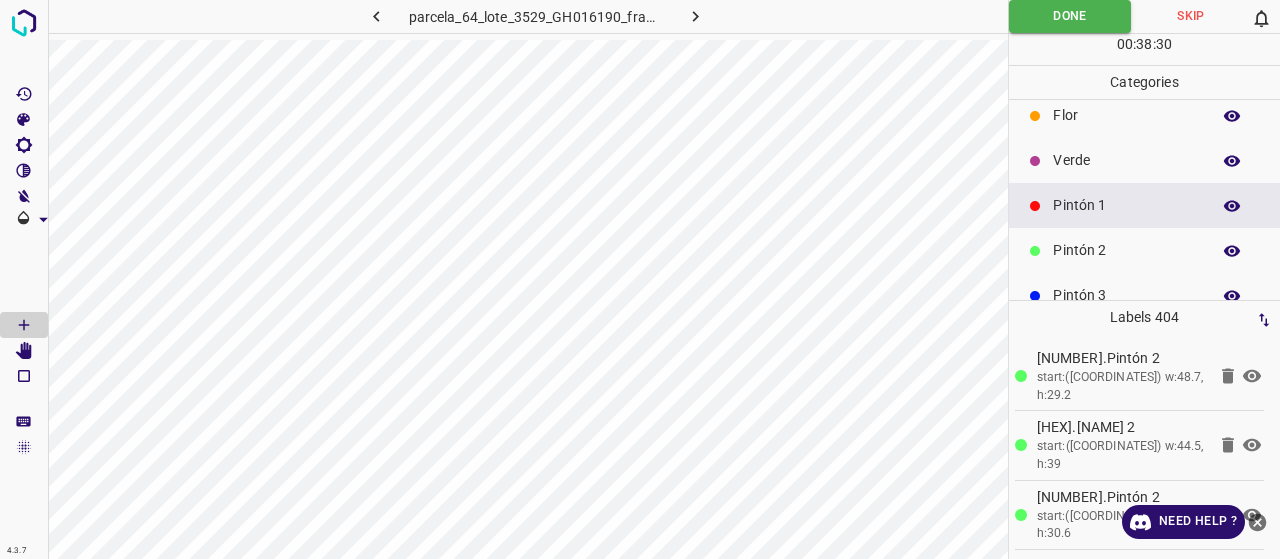 click on "Verde" at bounding box center (1144, 160) 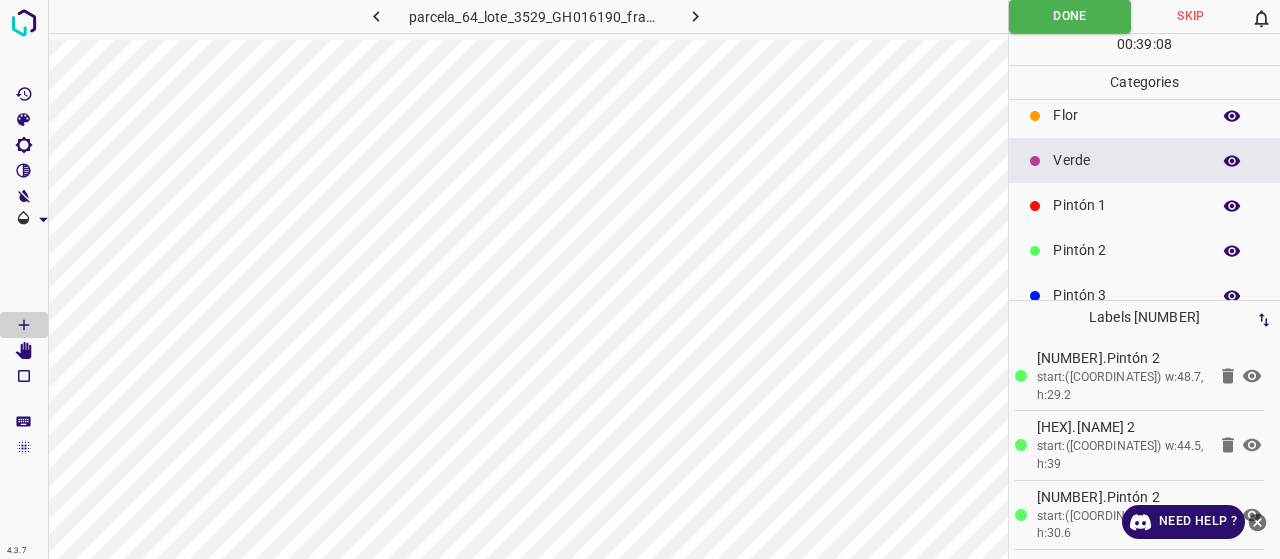 click on "Pintón 1" at bounding box center [1126, 205] 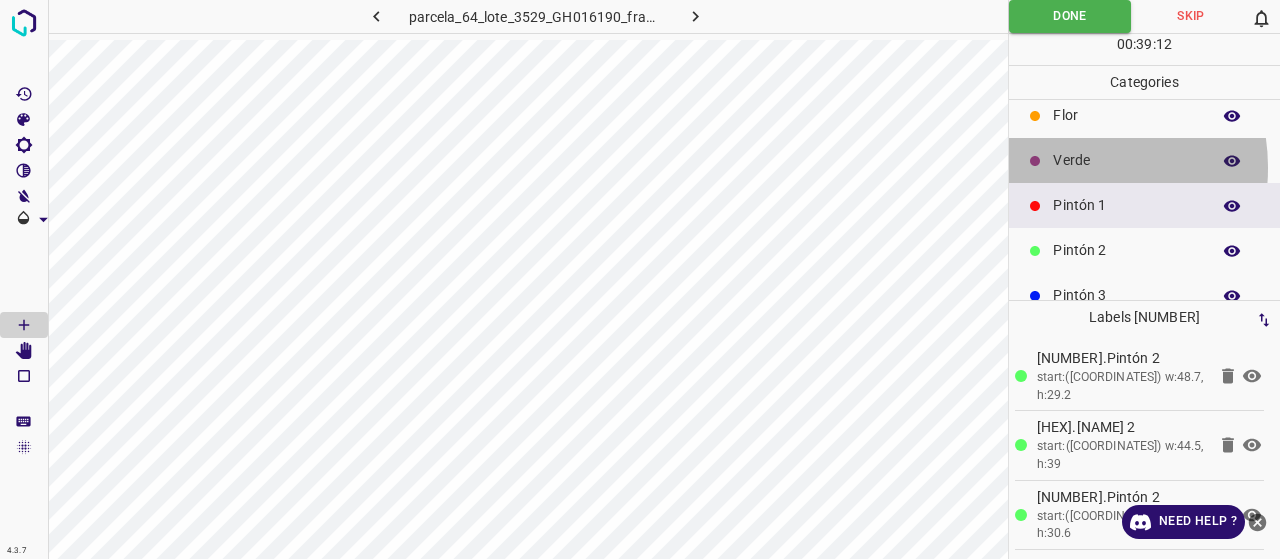 click on "Verde" at bounding box center [1126, 160] 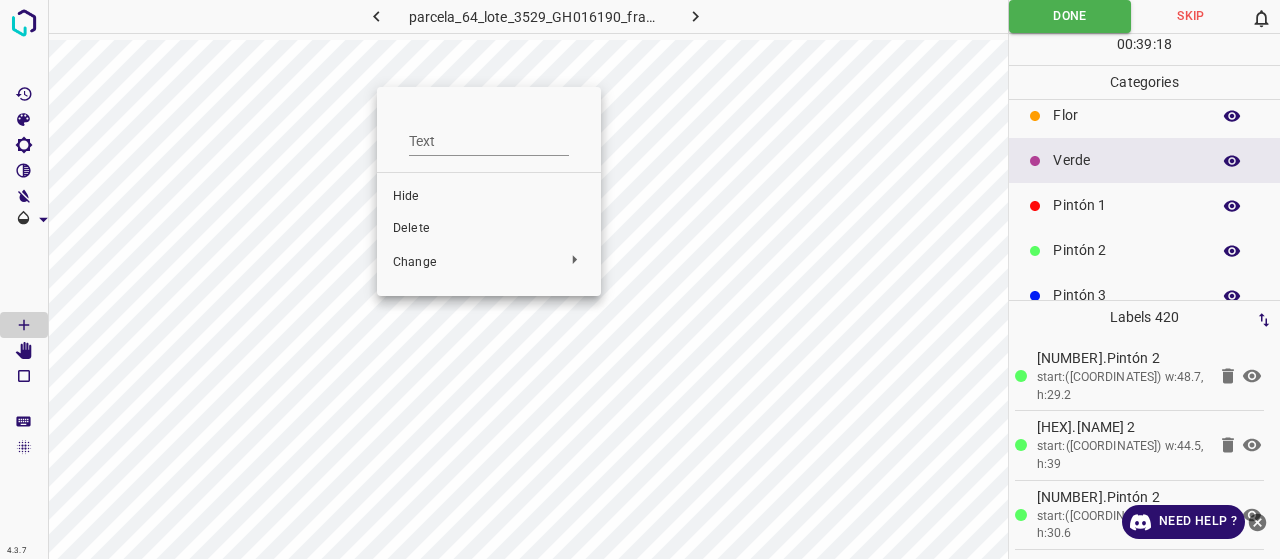 click on "Delete" at bounding box center (489, 229) 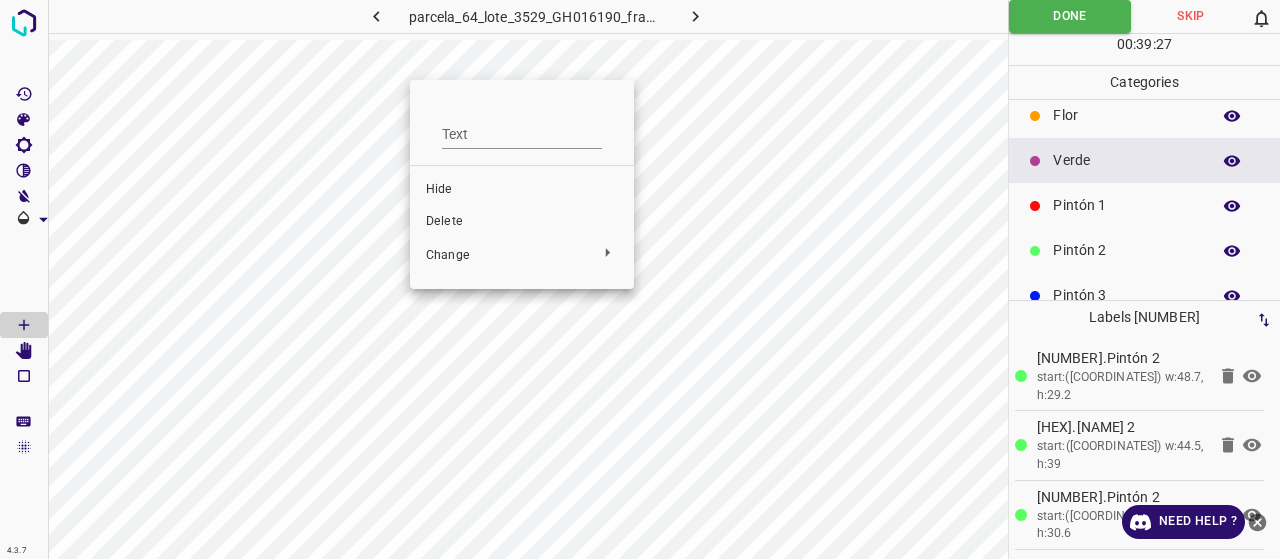 click on "Delete" at bounding box center [522, 222] 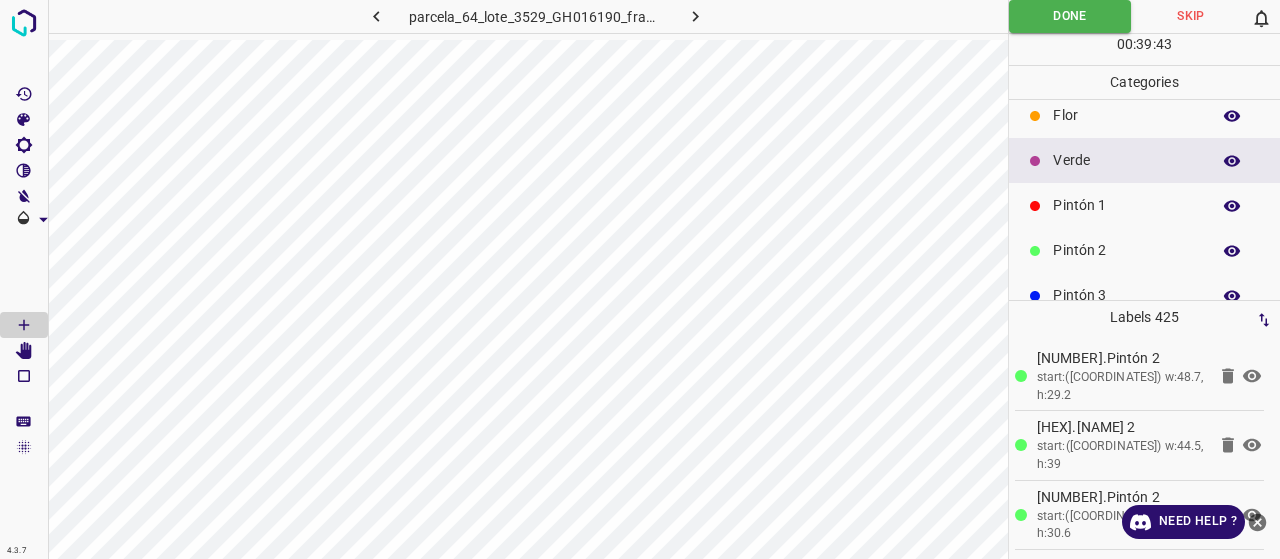 click on "parcela_64_lote_3529_GH016190_frame_00136_131564.jpg" at bounding box center [528, 20] 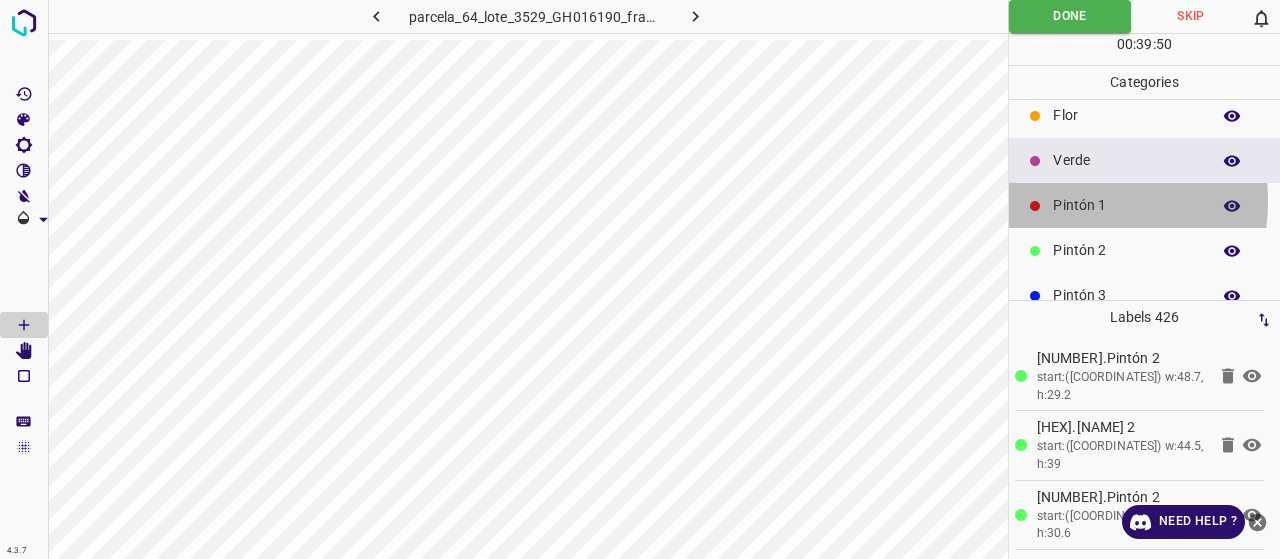 click on "Pintón 1" at bounding box center [1126, 205] 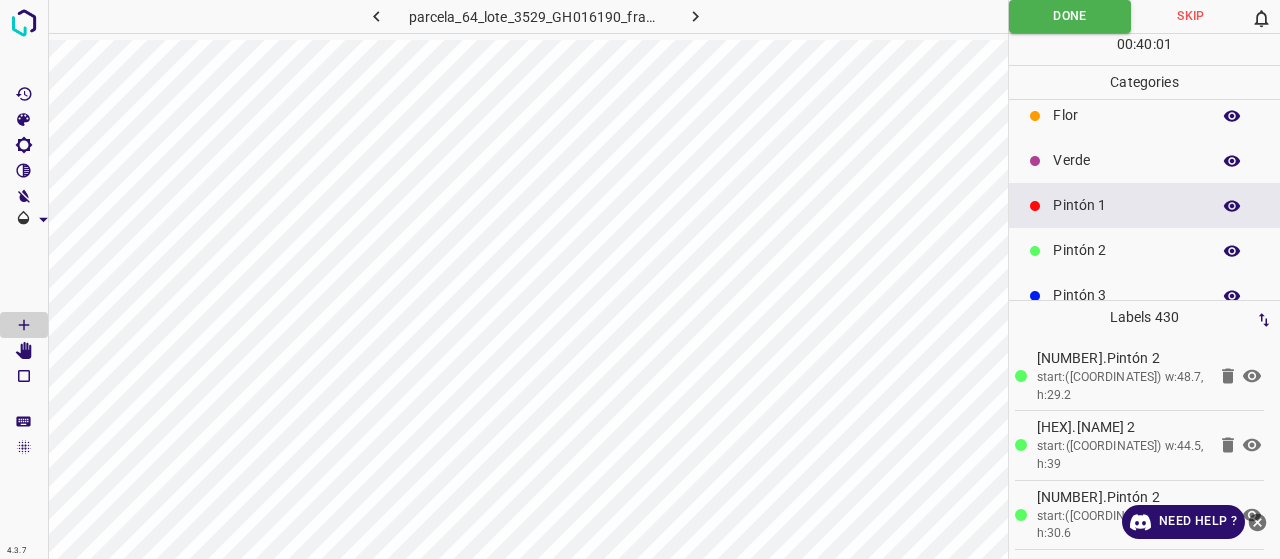 click on "Verde" at bounding box center (1126, 160) 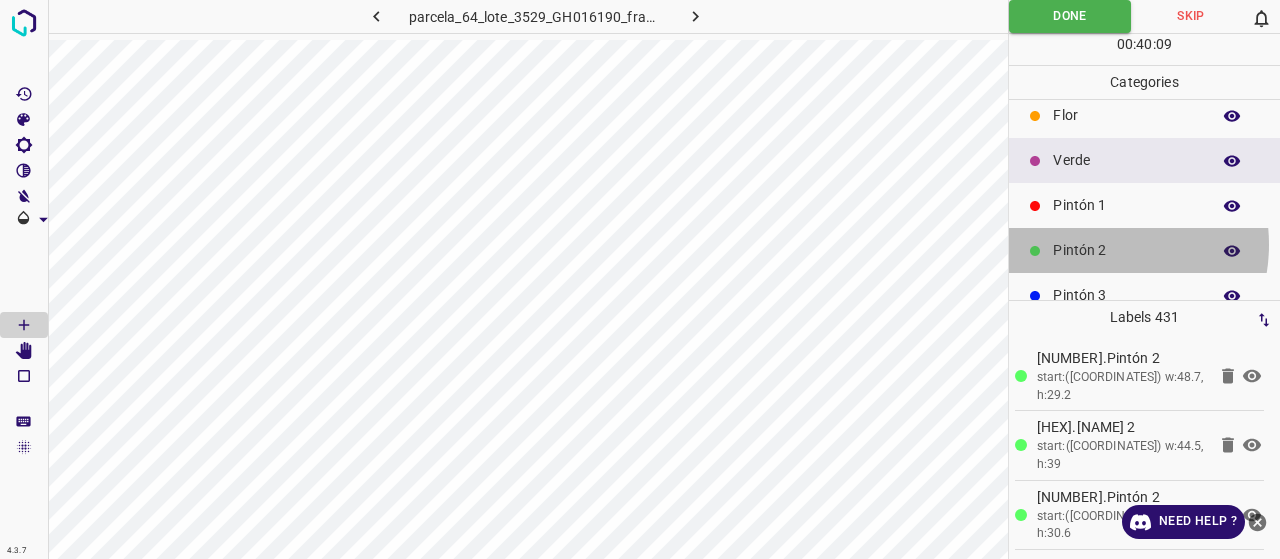 click on "Pintón 2" at bounding box center [1126, 250] 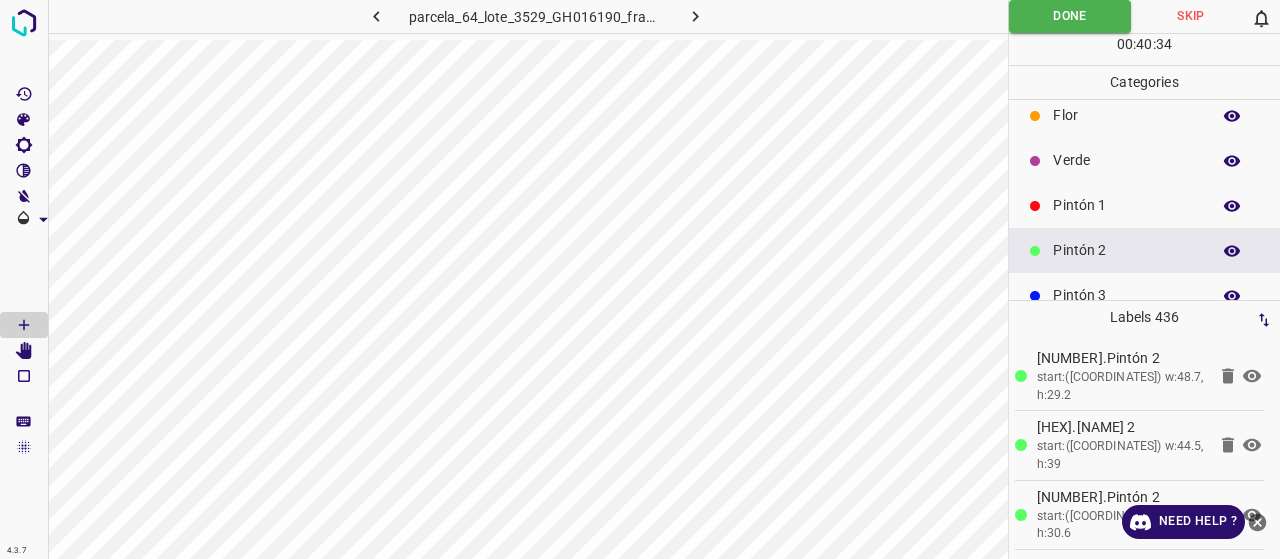 click on "Pintón 1" at bounding box center [1126, 205] 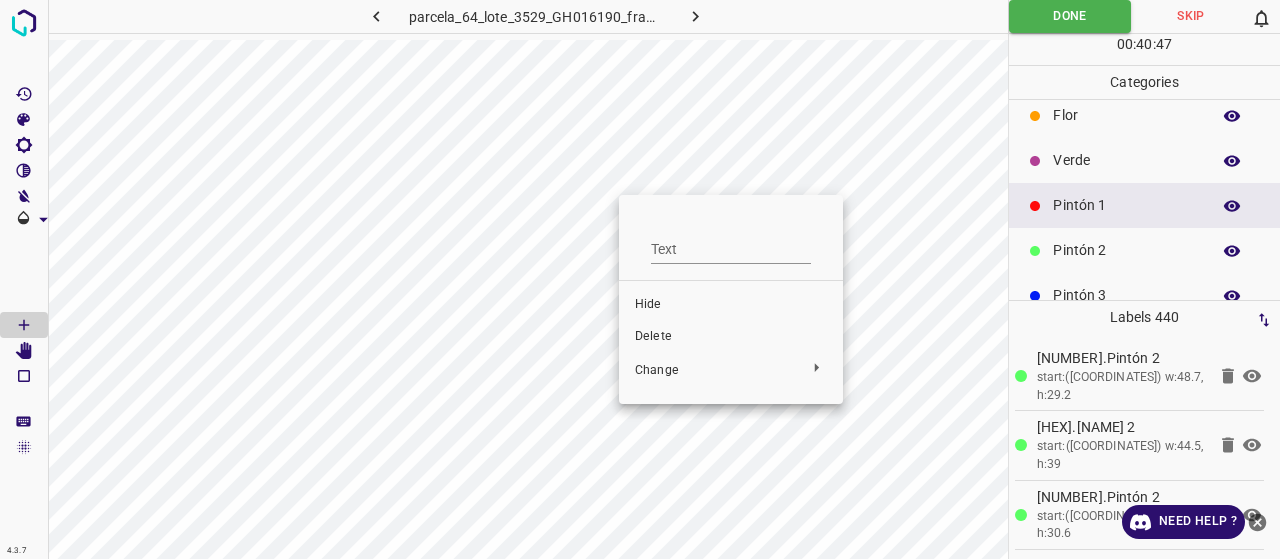 click on "Delete" at bounding box center (731, 337) 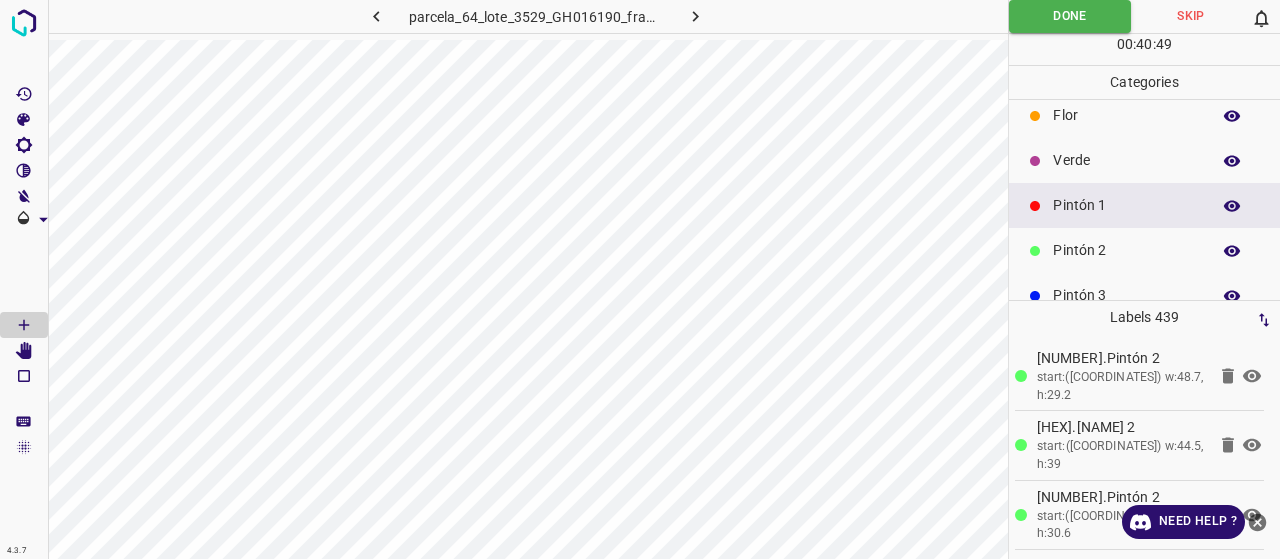 click on "Verde" at bounding box center (1126, 160) 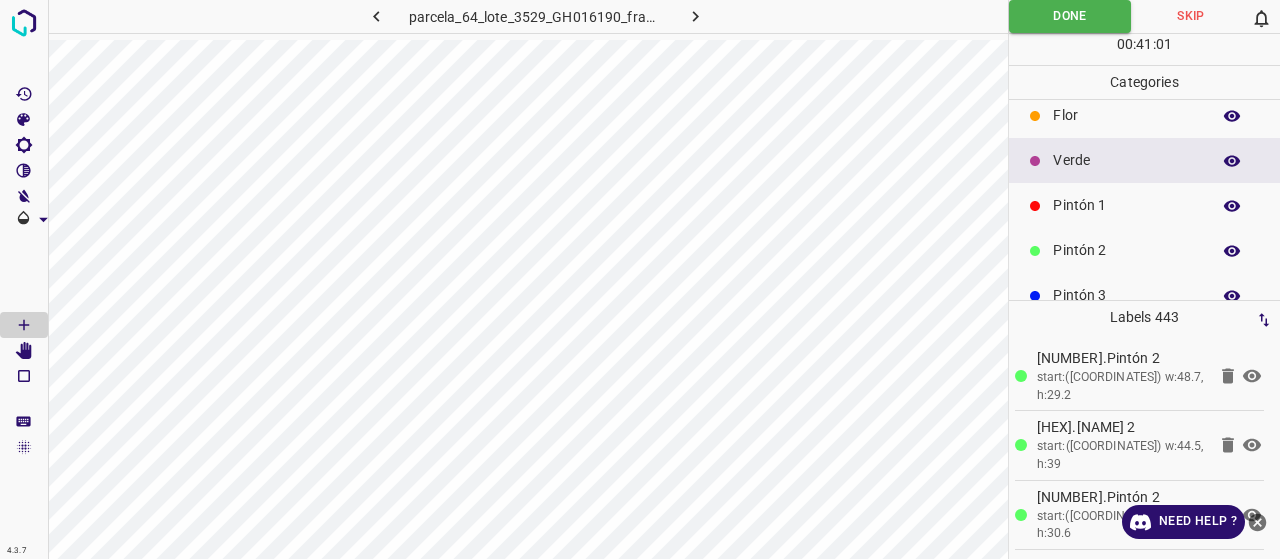 click on "Pintón 2" at bounding box center (1126, 250) 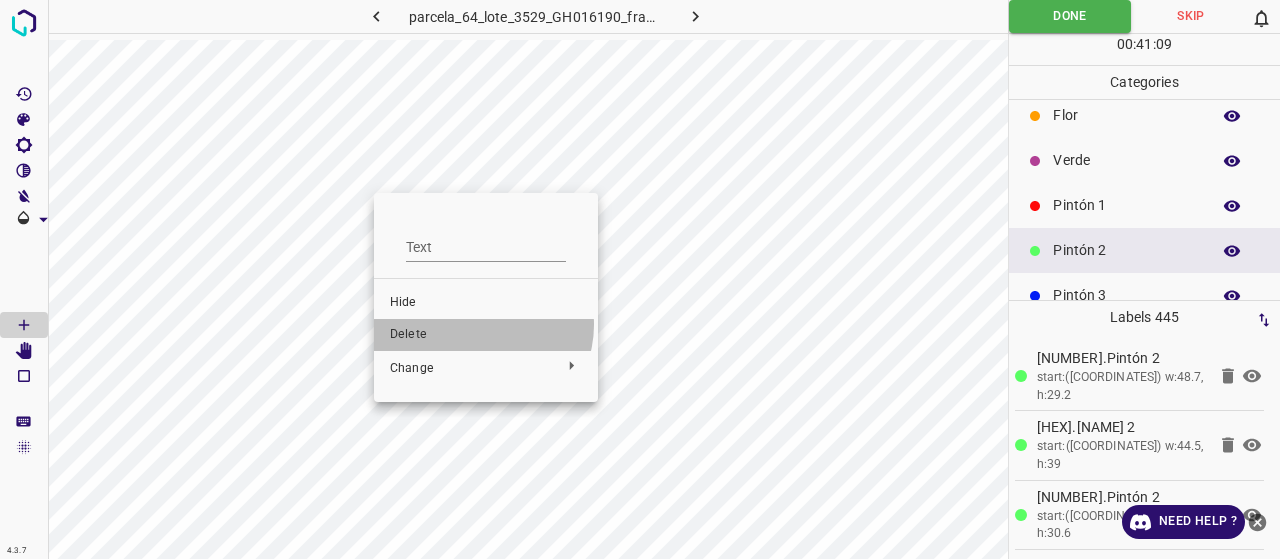 click on "Delete" at bounding box center (486, 335) 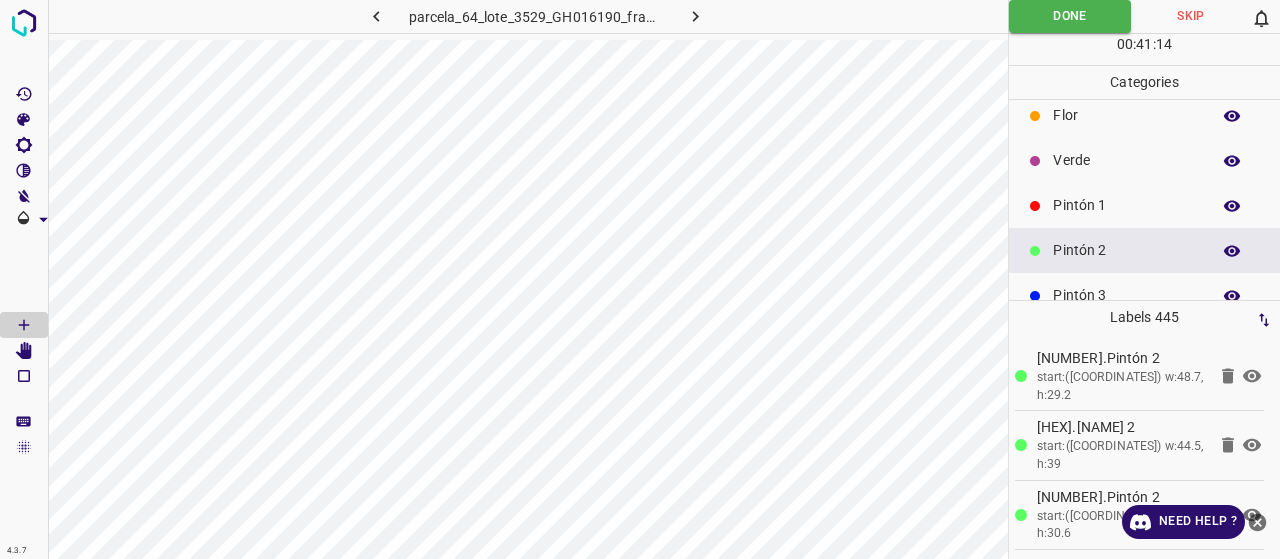 click on "Pintón 3" at bounding box center [1126, 295] 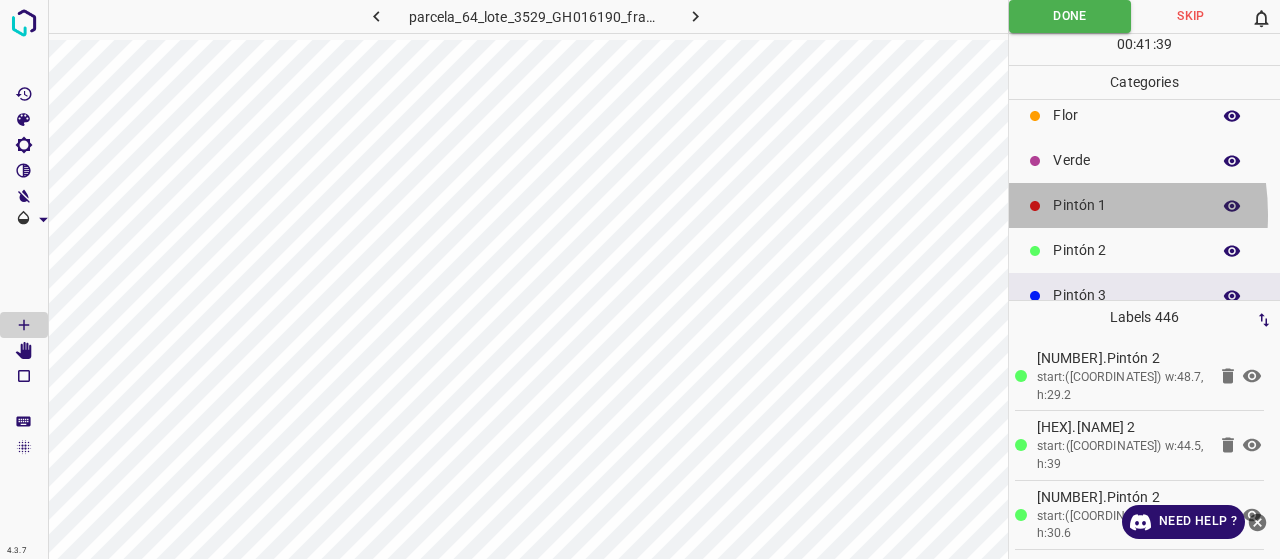 click at bounding box center [1035, 206] 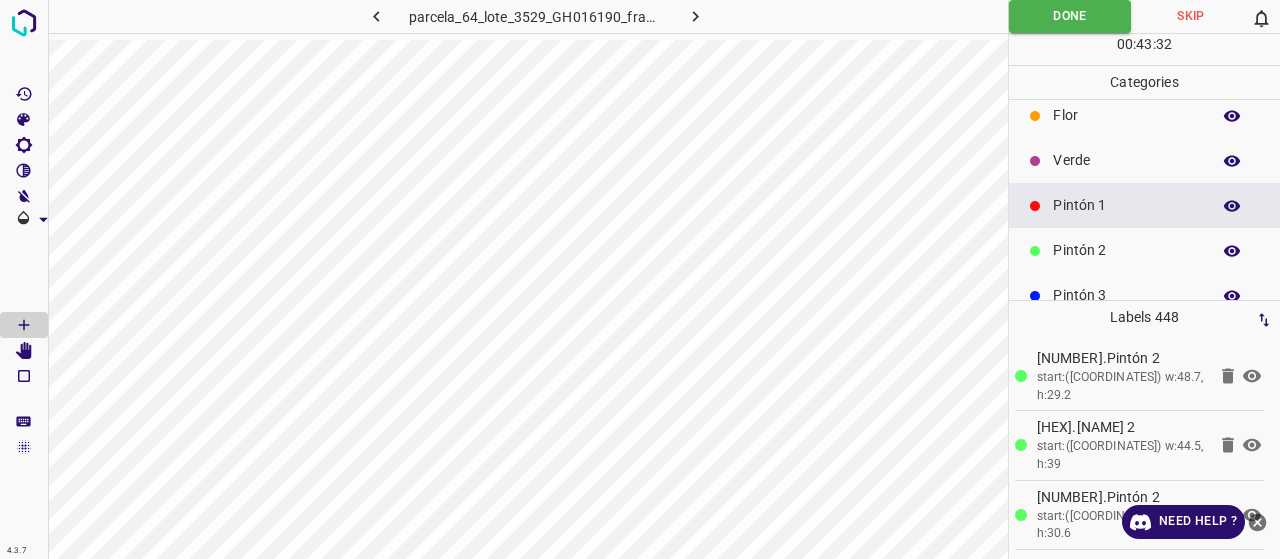 click on "Verde" at bounding box center (1126, 160) 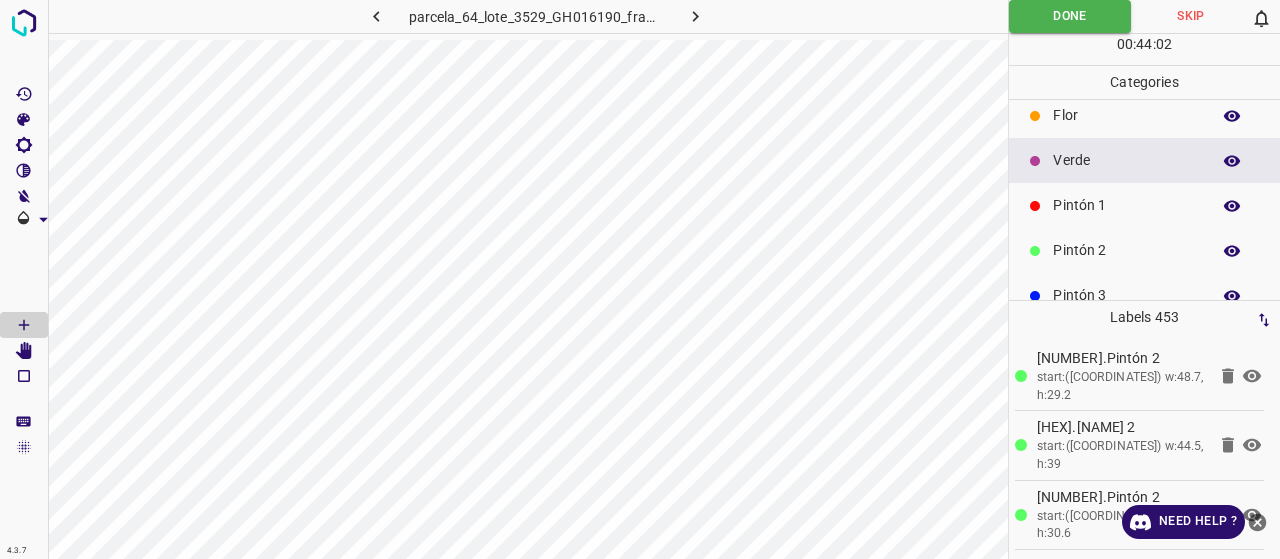 click 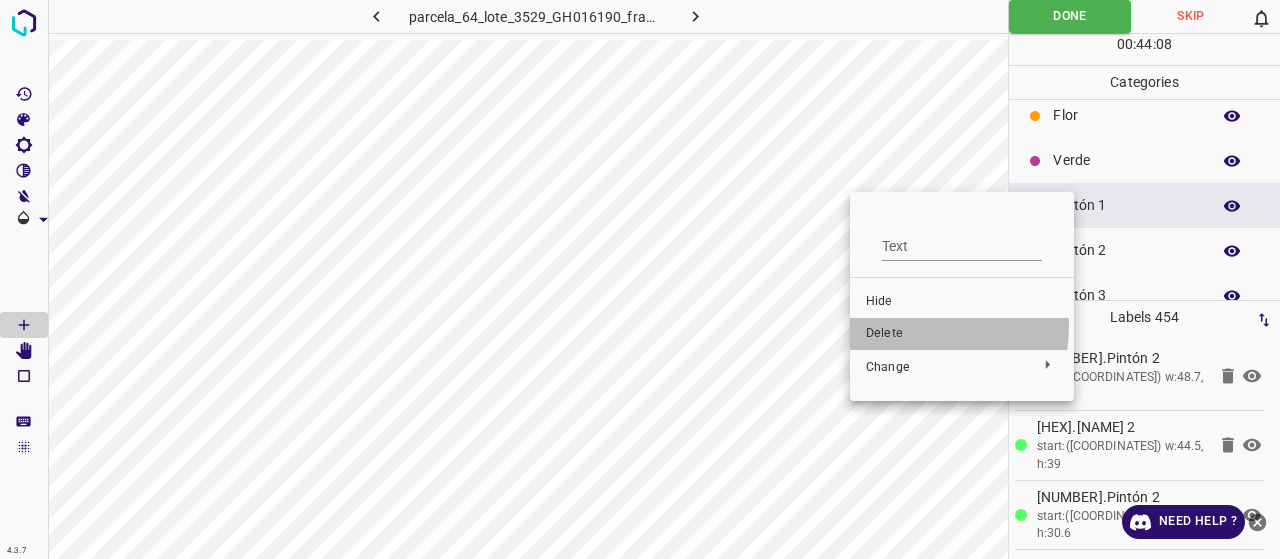 click on "Delete" at bounding box center [962, 334] 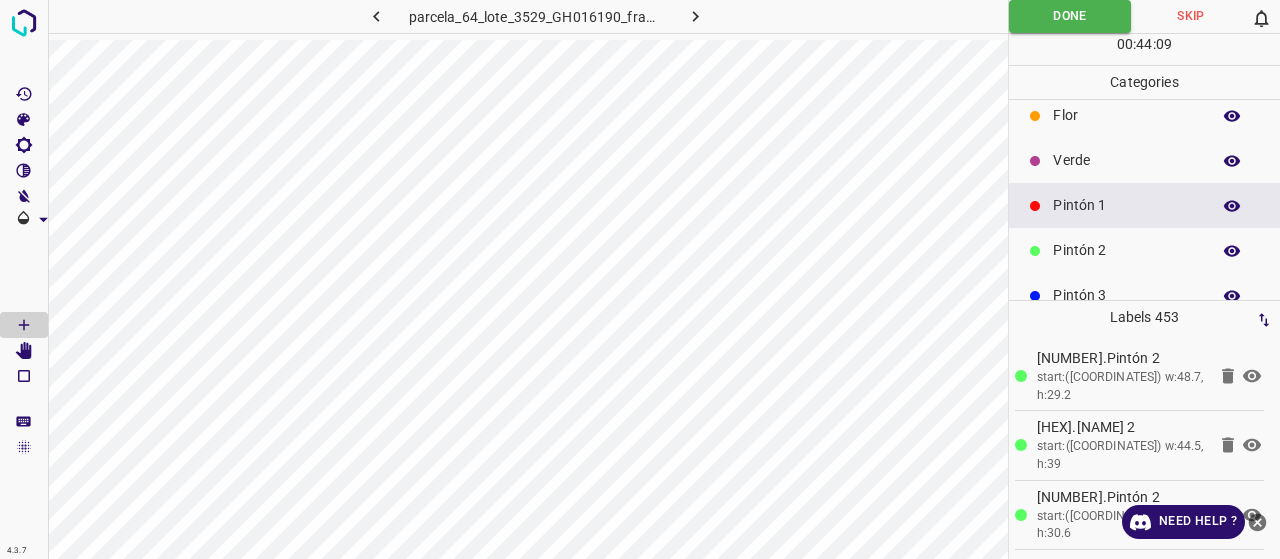 click on "Verde" at bounding box center (1126, 160) 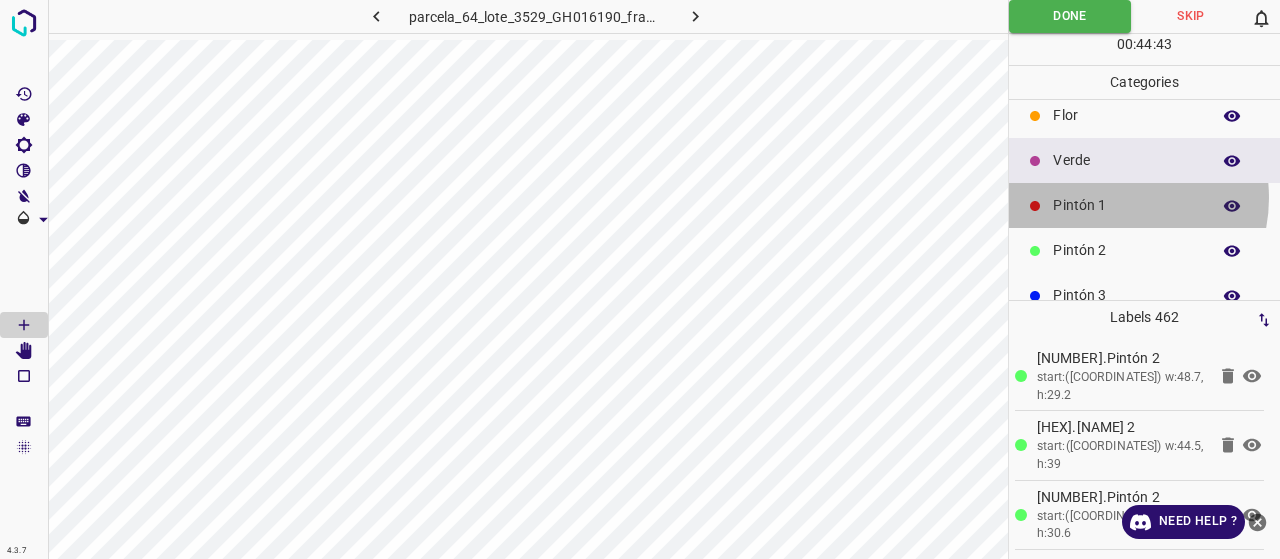 click on "Pintón 1" at bounding box center [1126, 205] 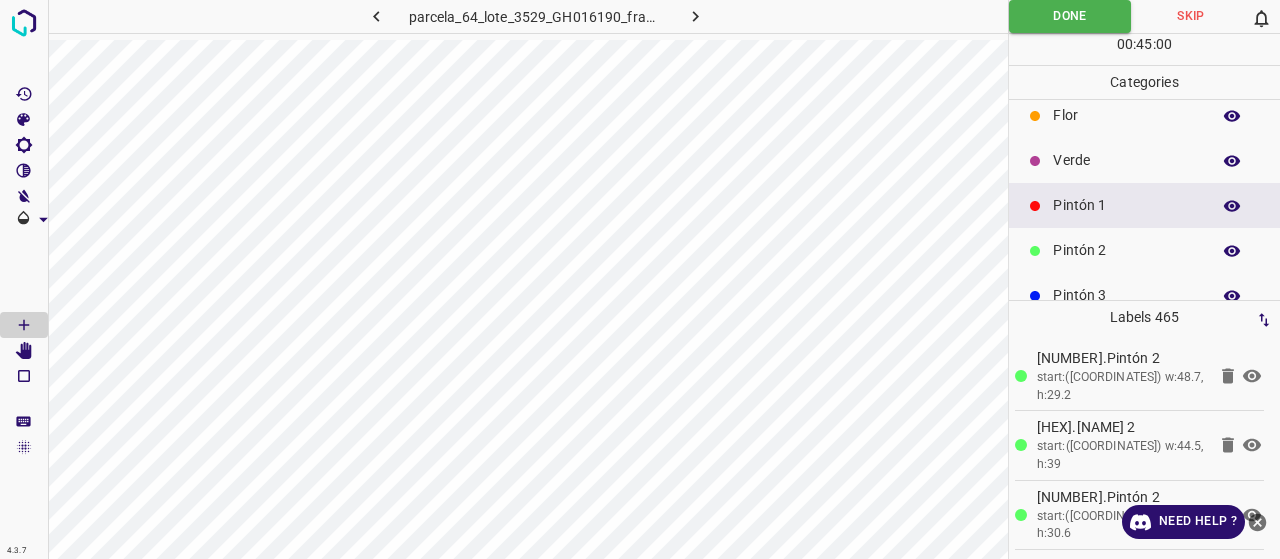 click on "Verde" at bounding box center (1126, 160) 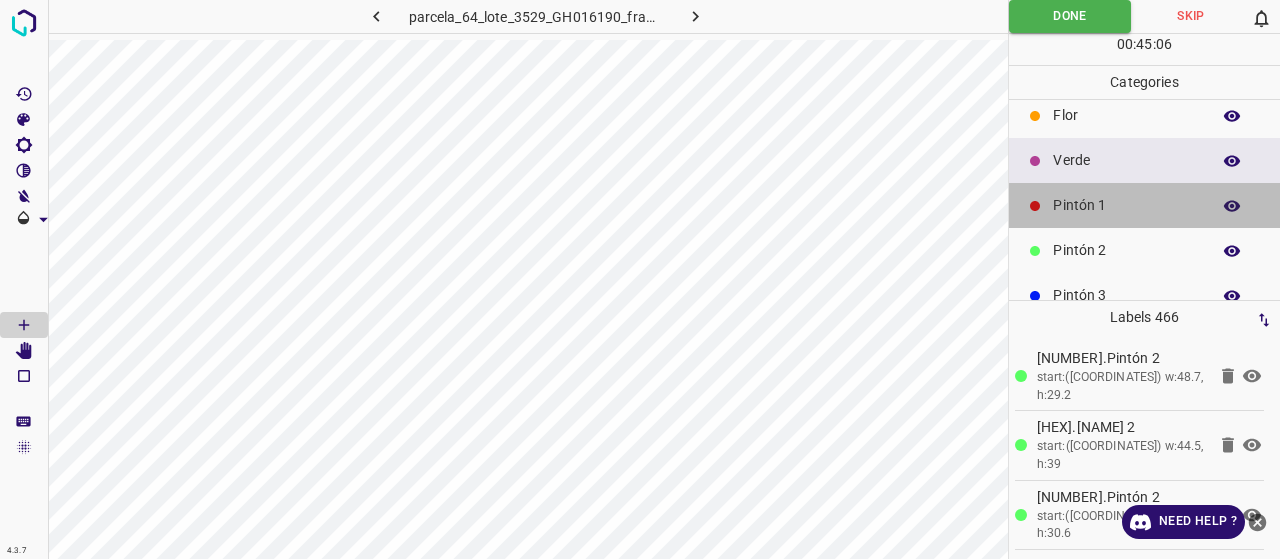 click on "Pintón 1" at bounding box center [1126, 205] 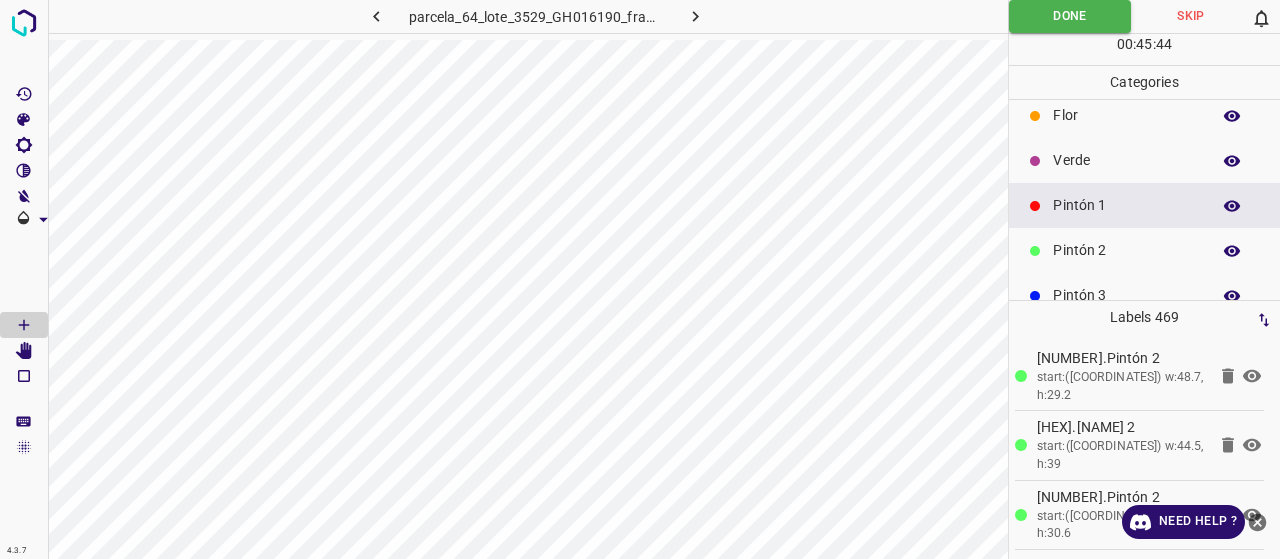 click on "Verde" at bounding box center (1126, 160) 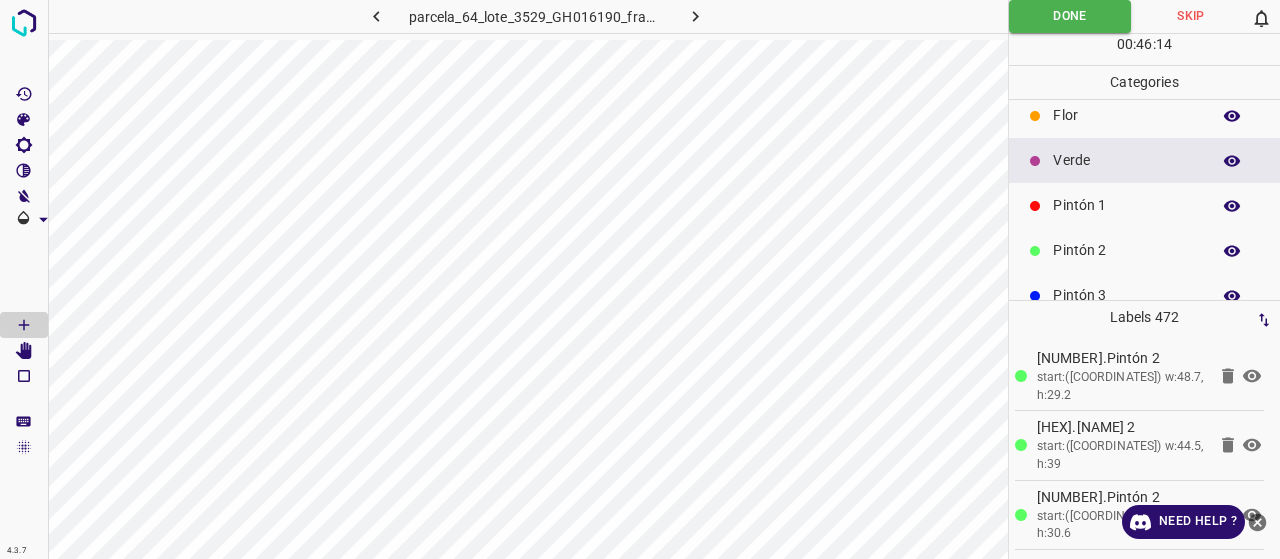 click on "Pintón 2" at bounding box center (1126, 250) 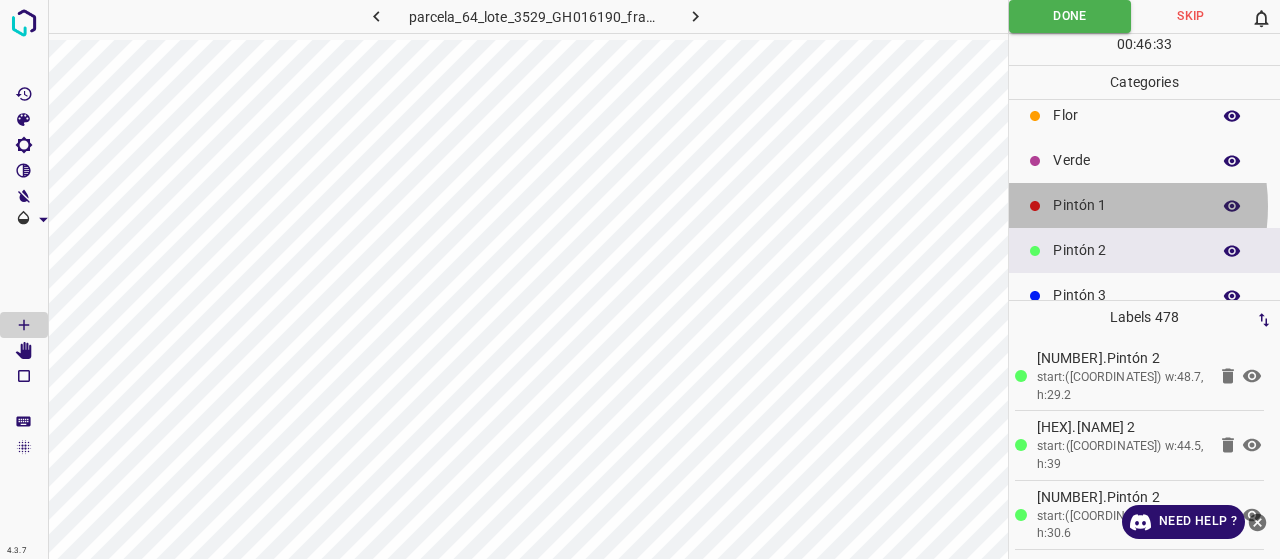 click on "Pintón 1" at bounding box center [1126, 205] 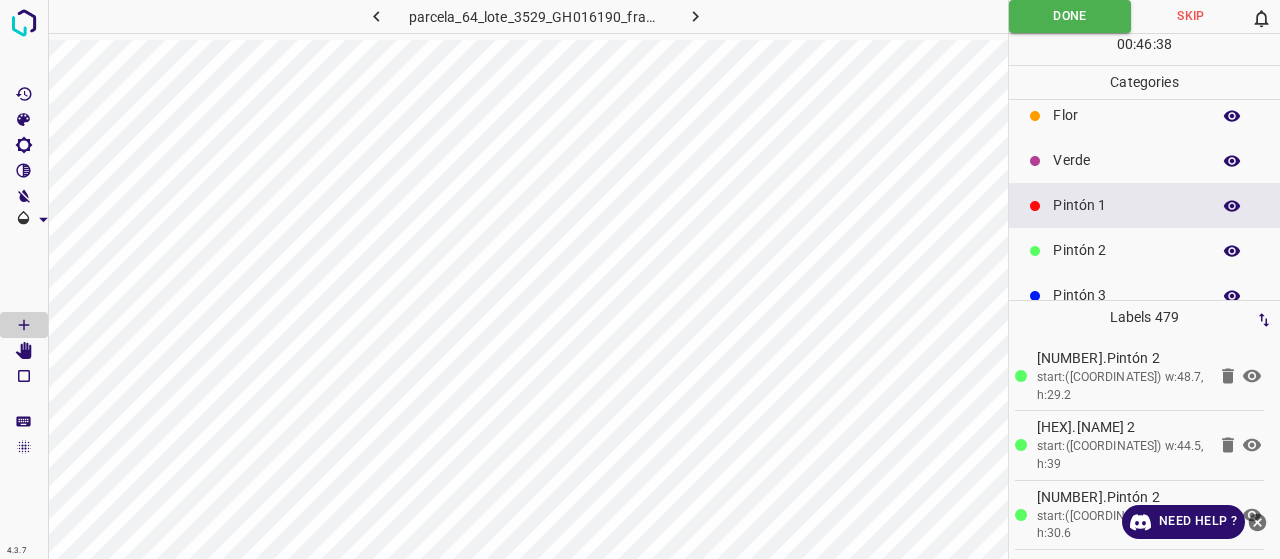 click on "Verde" at bounding box center [1126, 160] 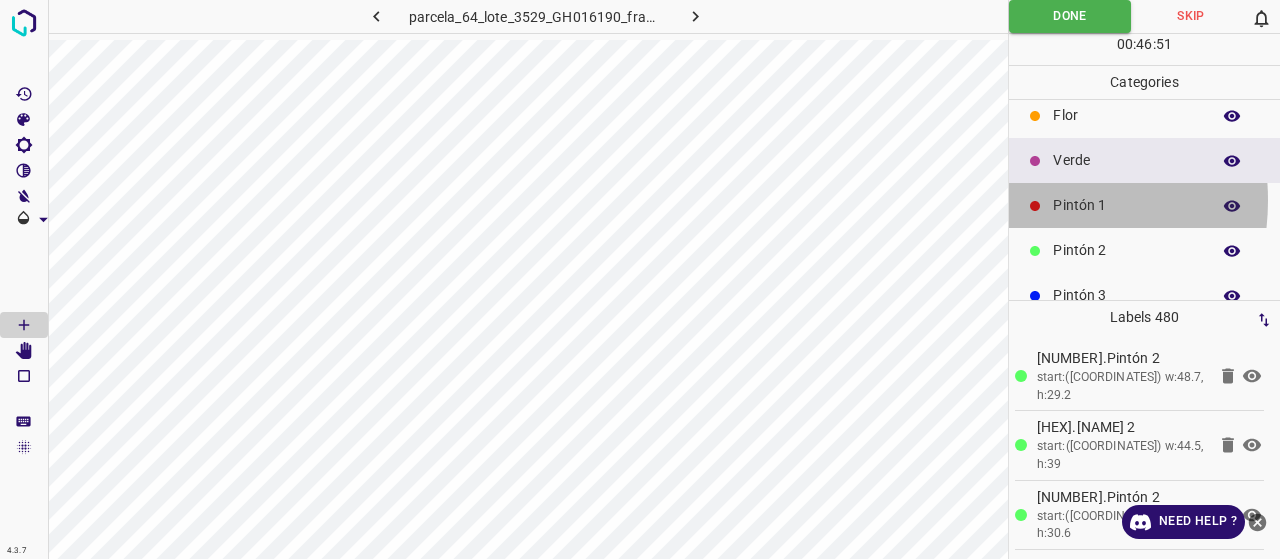 click on "Pintón 1" at bounding box center (1144, 205) 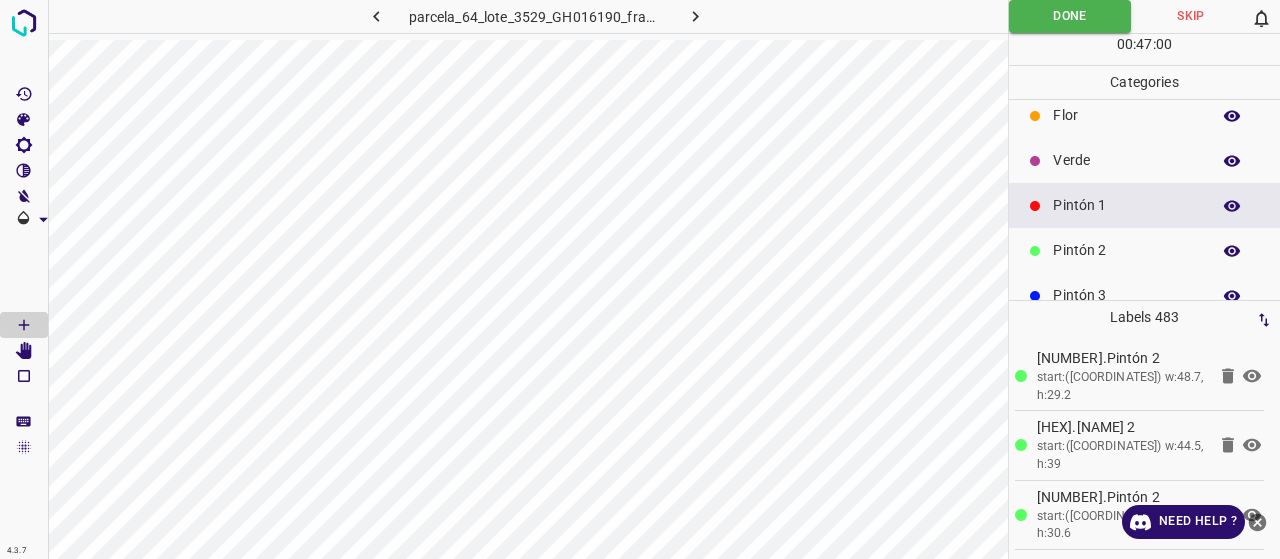 click on "Verde" at bounding box center (1144, 160) 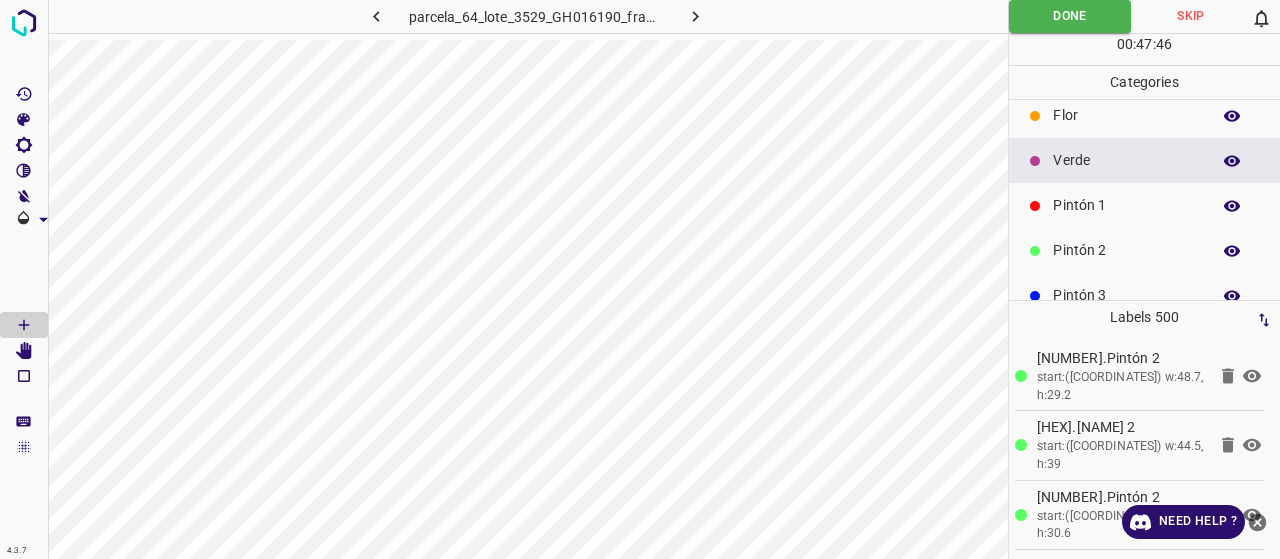 click on "Flor" at bounding box center (1126, 115) 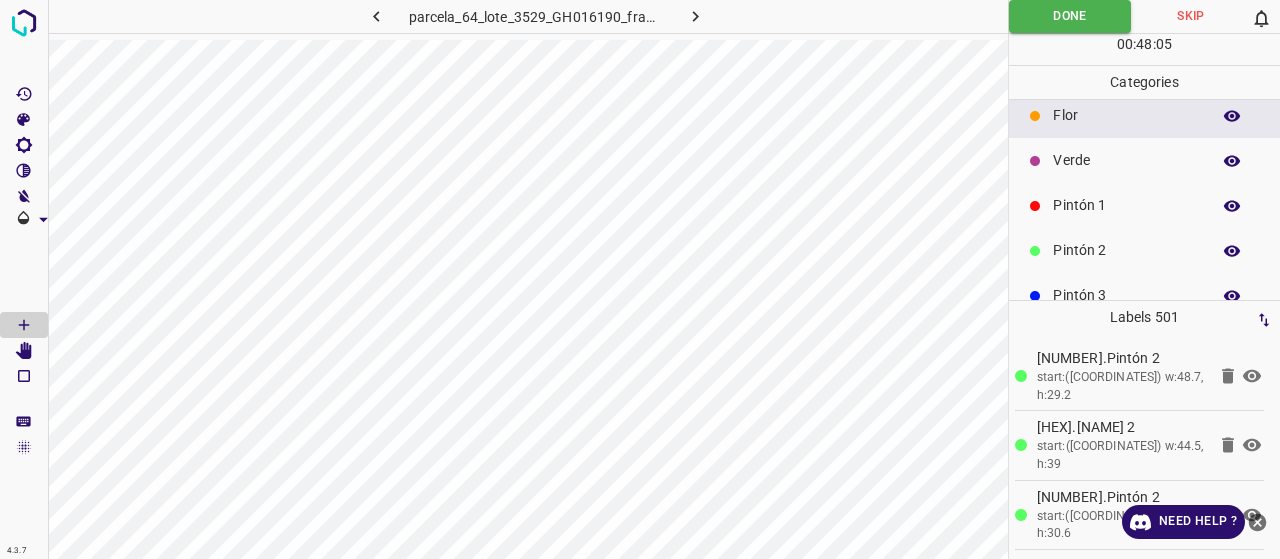 click on "Pintón 2" at bounding box center (1126, 250) 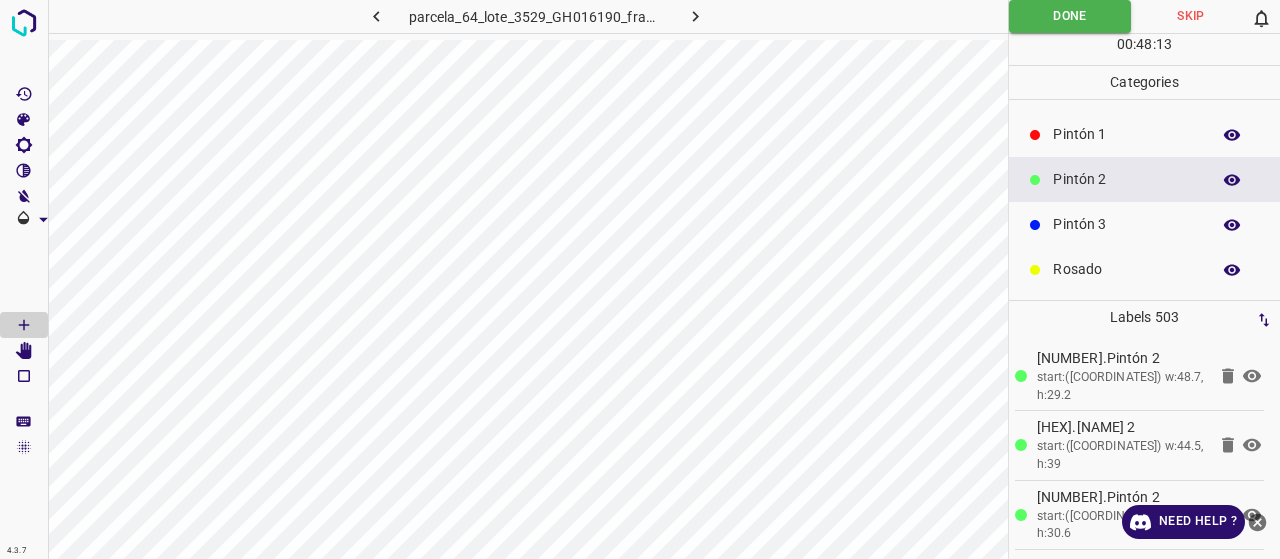scroll, scrollTop: 176, scrollLeft: 0, axis: vertical 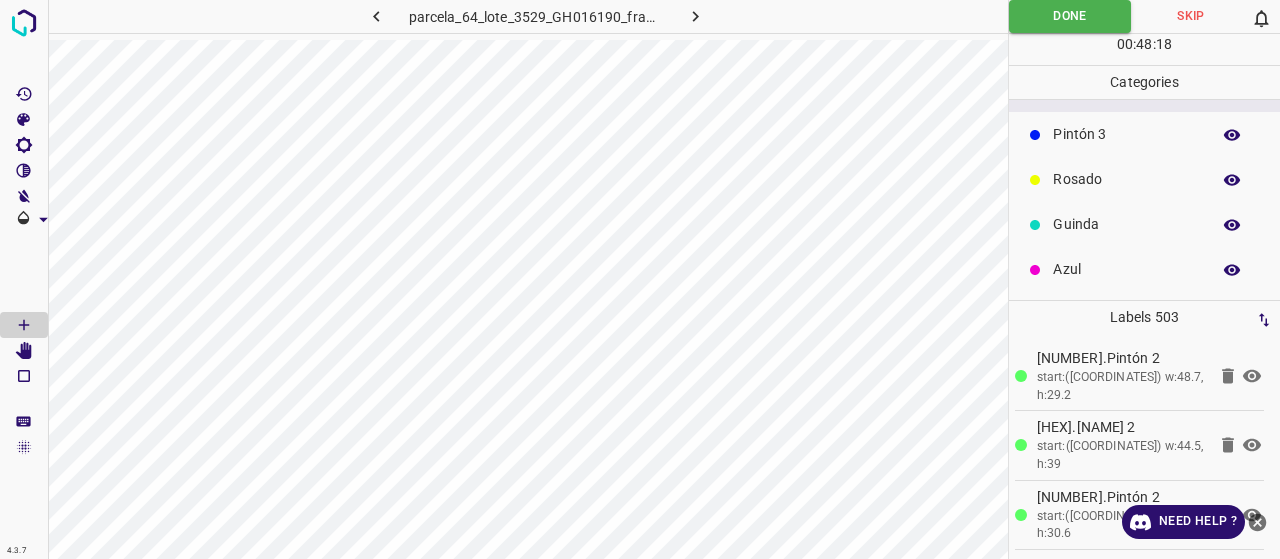 click on "Guinda" at bounding box center (1126, 224) 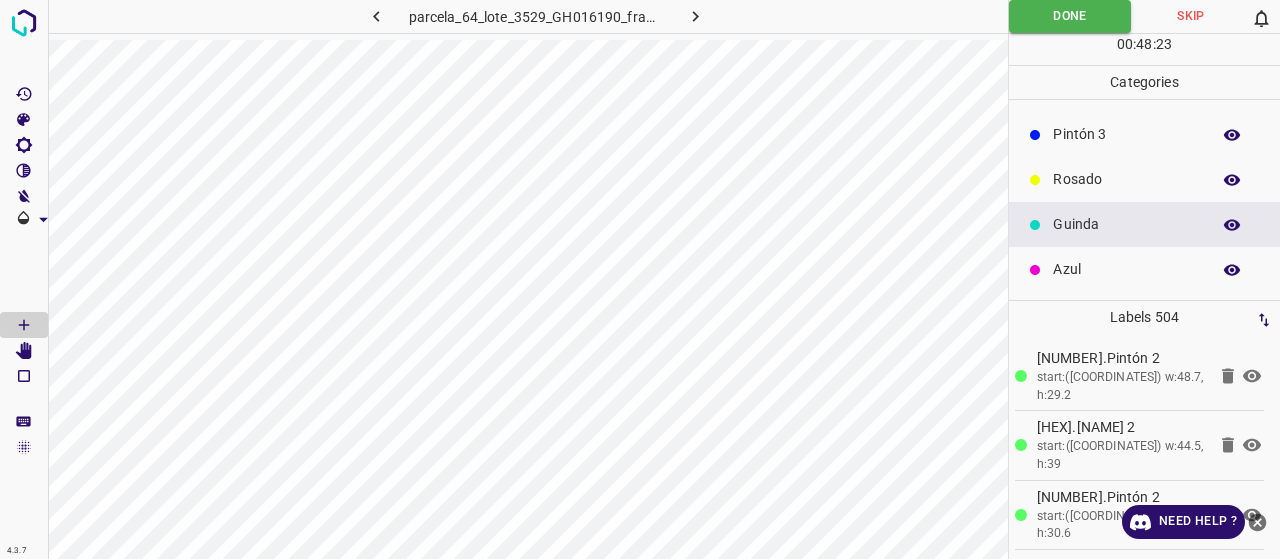 scroll, scrollTop: 76, scrollLeft: 0, axis: vertical 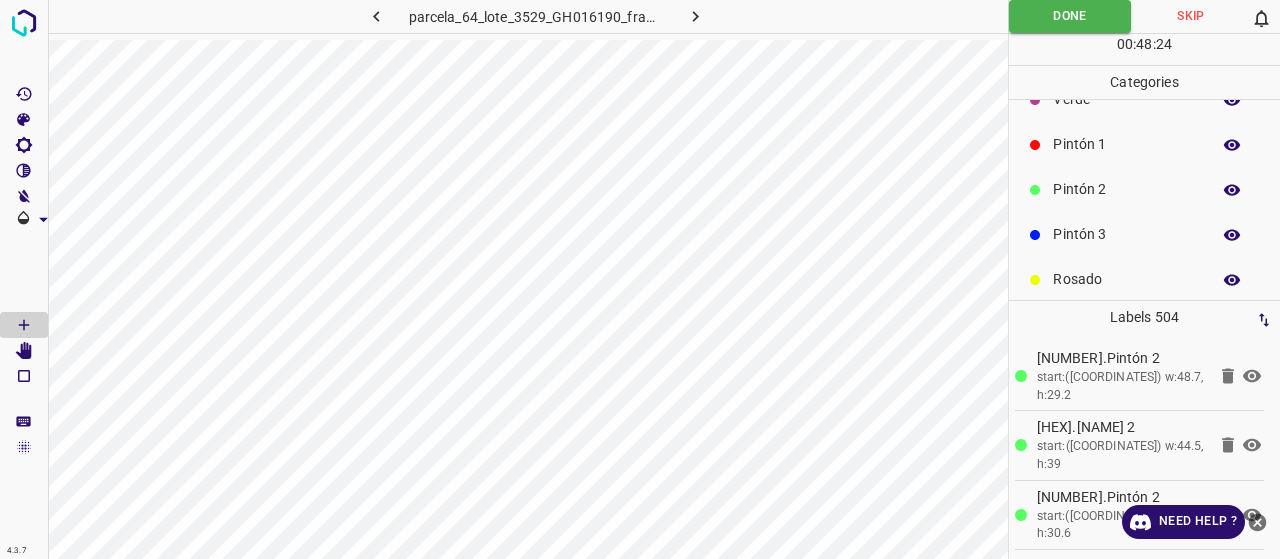 click on "Verde" at bounding box center (1126, 99) 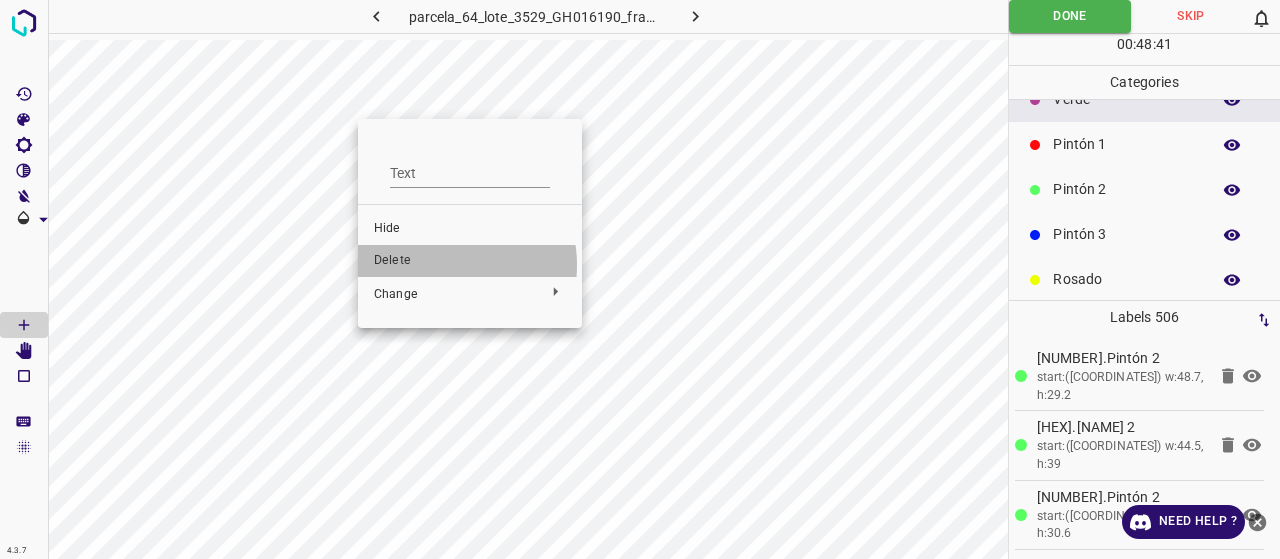 click on "Delete" at bounding box center [470, 261] 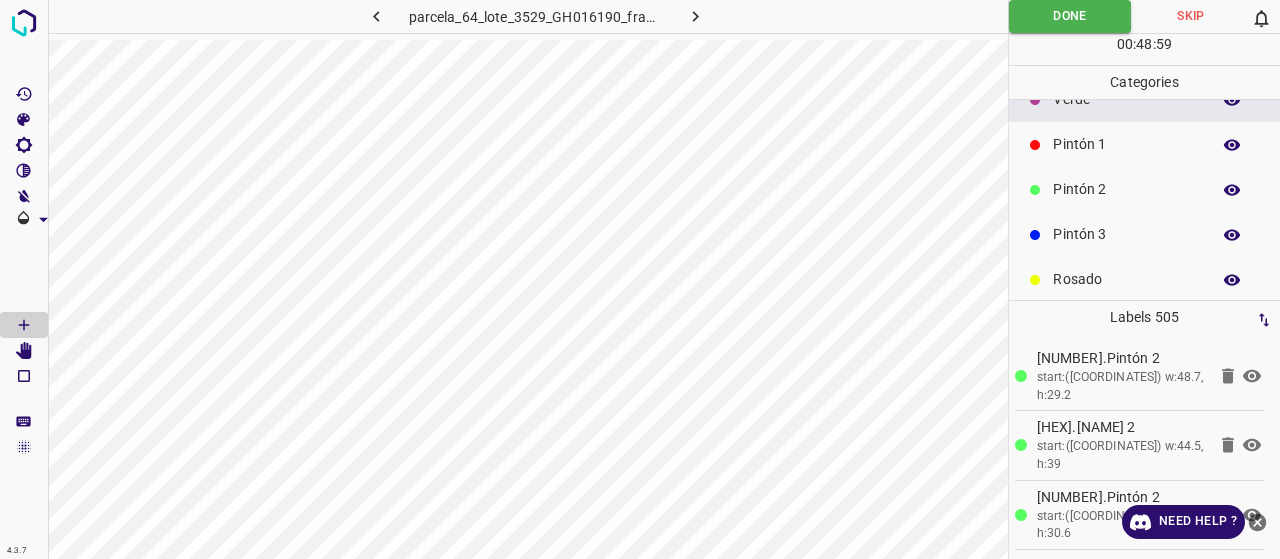 click on "Pintón 2" at bounding box center [1126, 189] 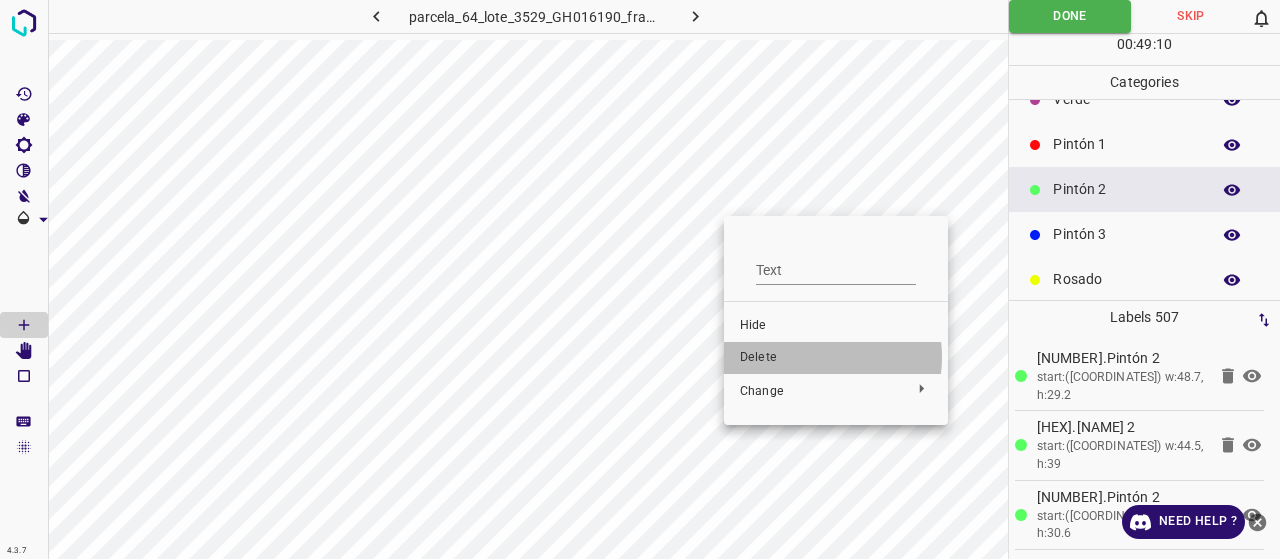 click on "Delete" at bounding box center [836, 358] 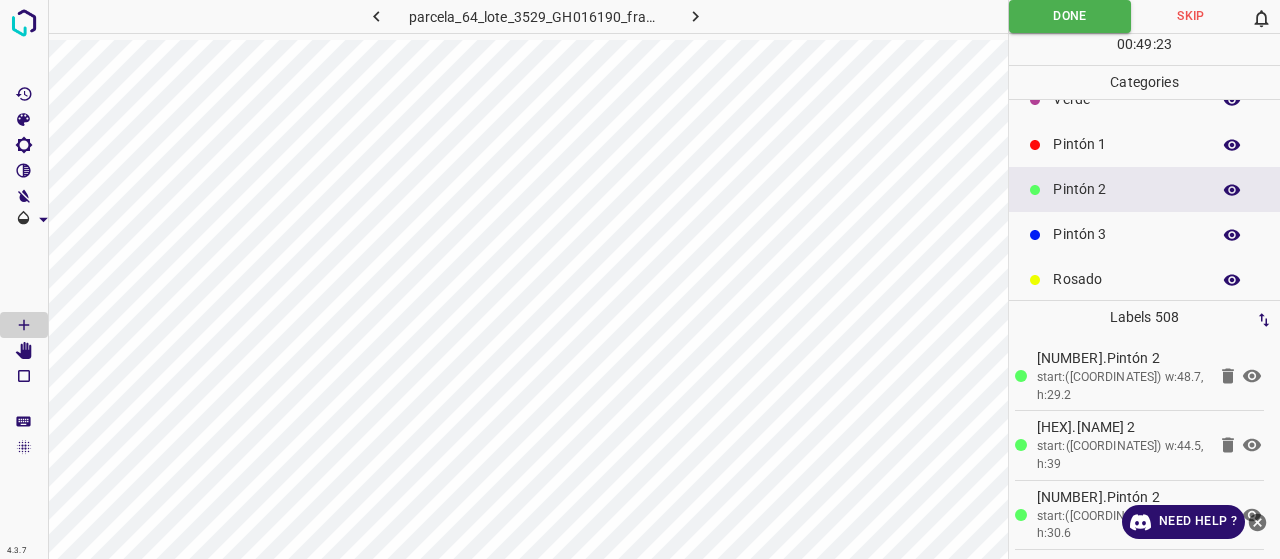 scroll, scrollTop: 0, scrollLeft: 0, axis: both 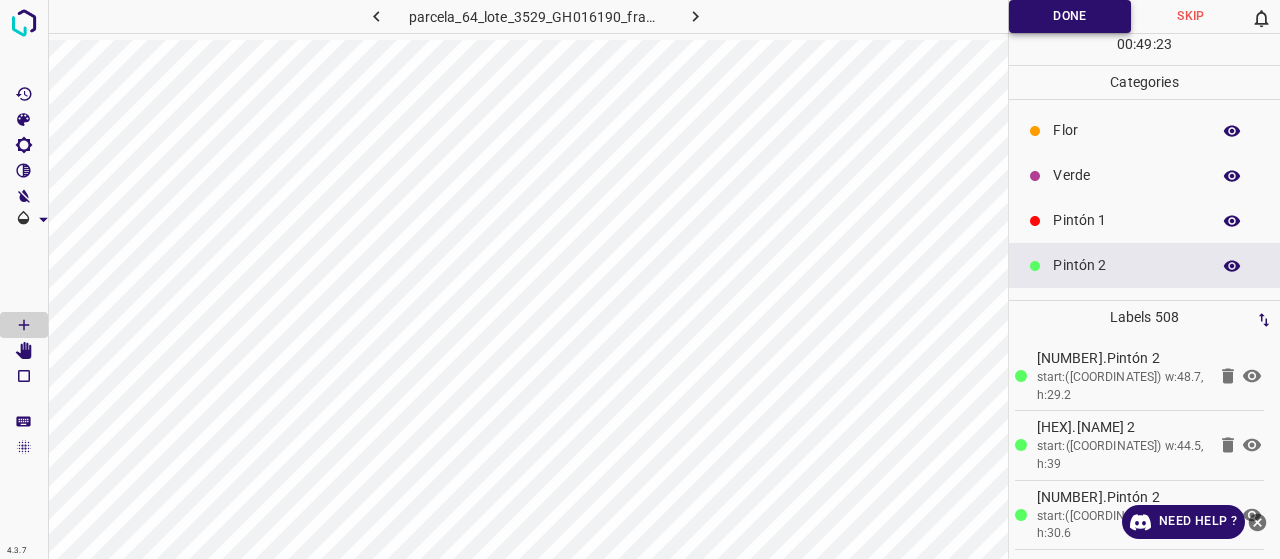 click on "Verde" at bounding box center [1126, 175] 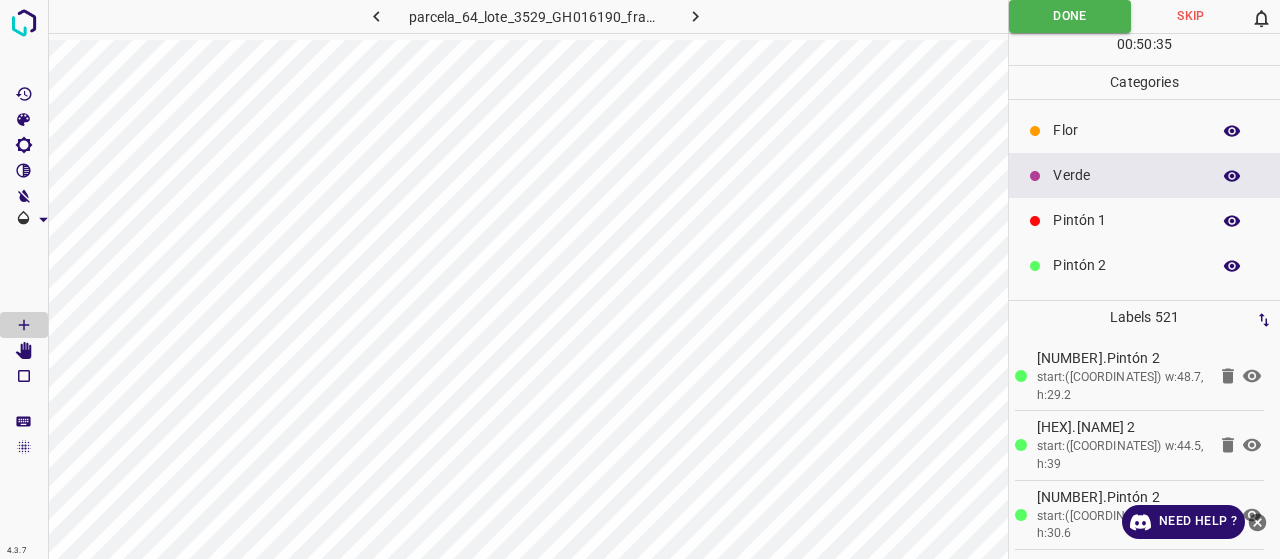 click on "Flor" at bounding box center (1144, 130) 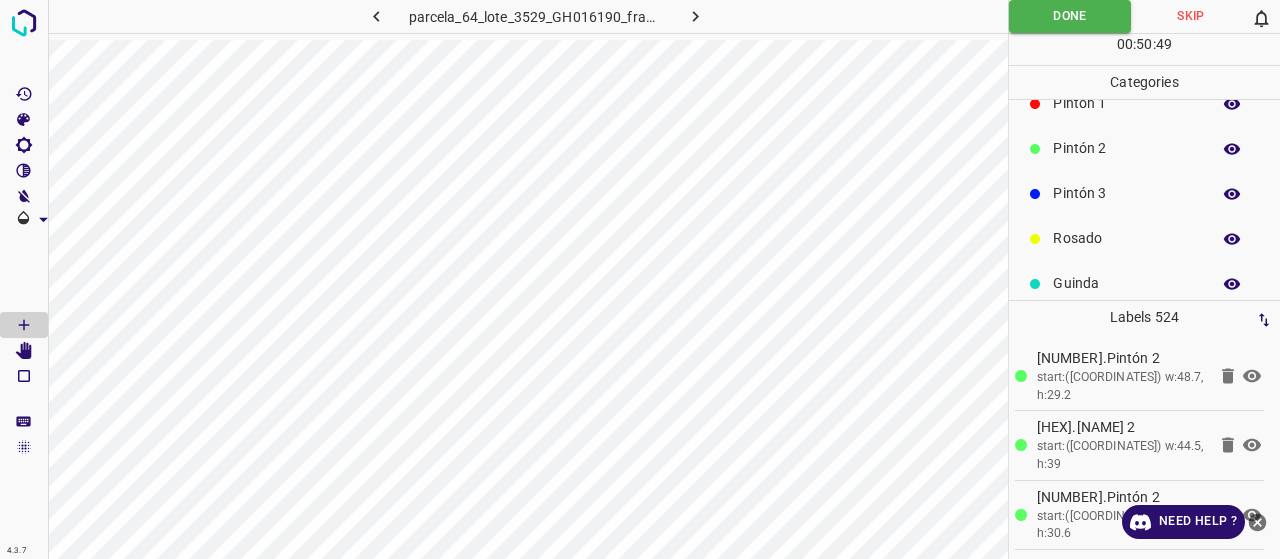 scroll, scrollTop: 0, scrollLeft: 0, axis: both 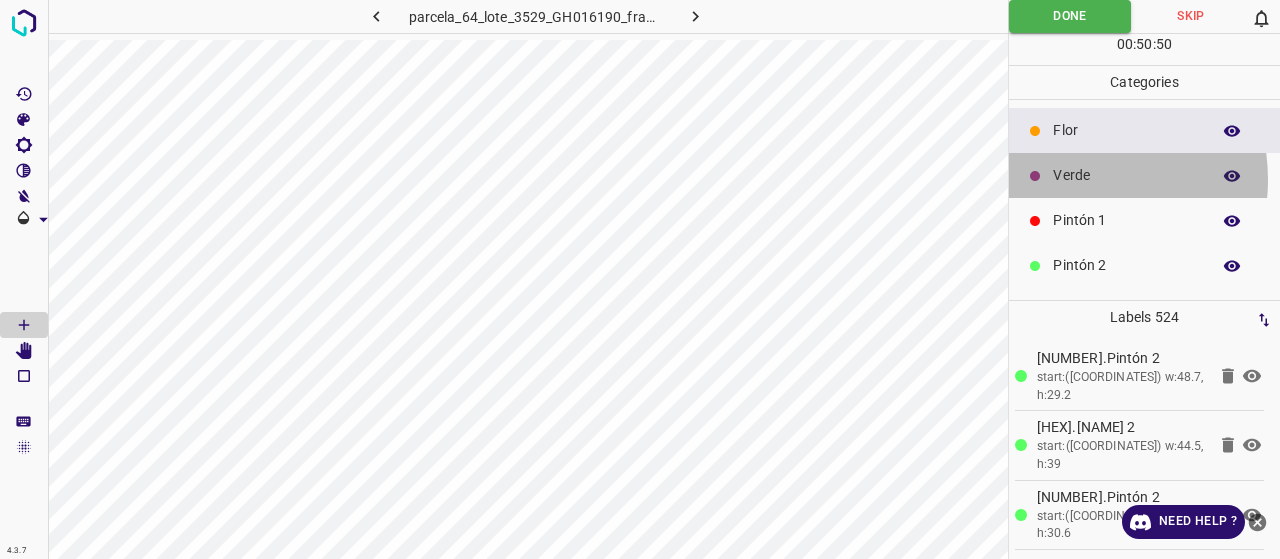 click on "Verde" at bounding box center [1126, 175] 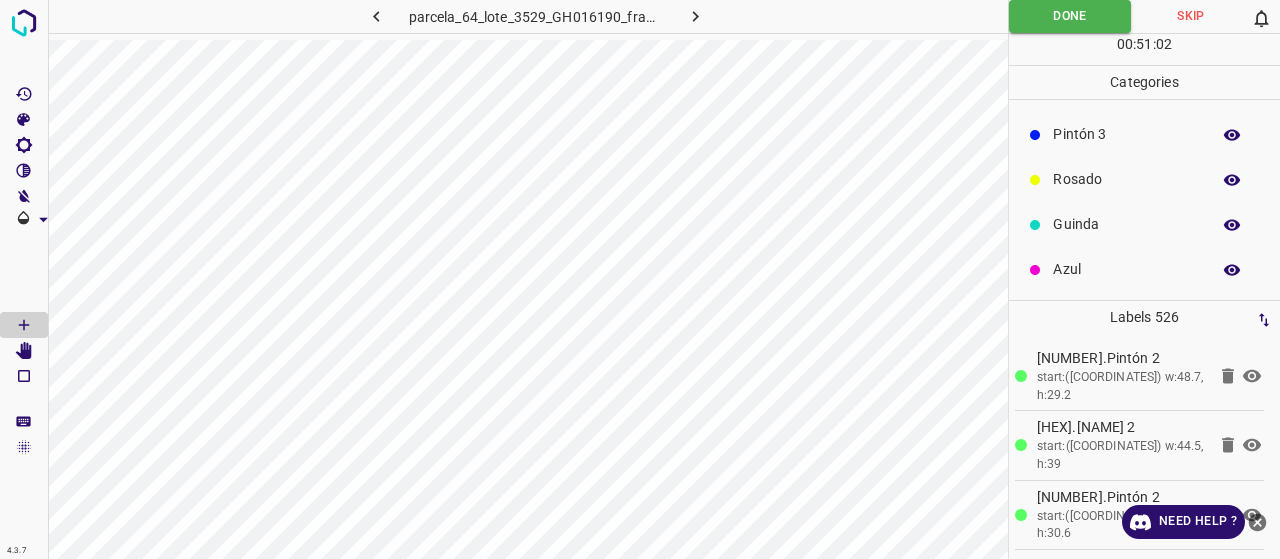scroll, scrollTop: 0, scrollLeft: 0, axis: both 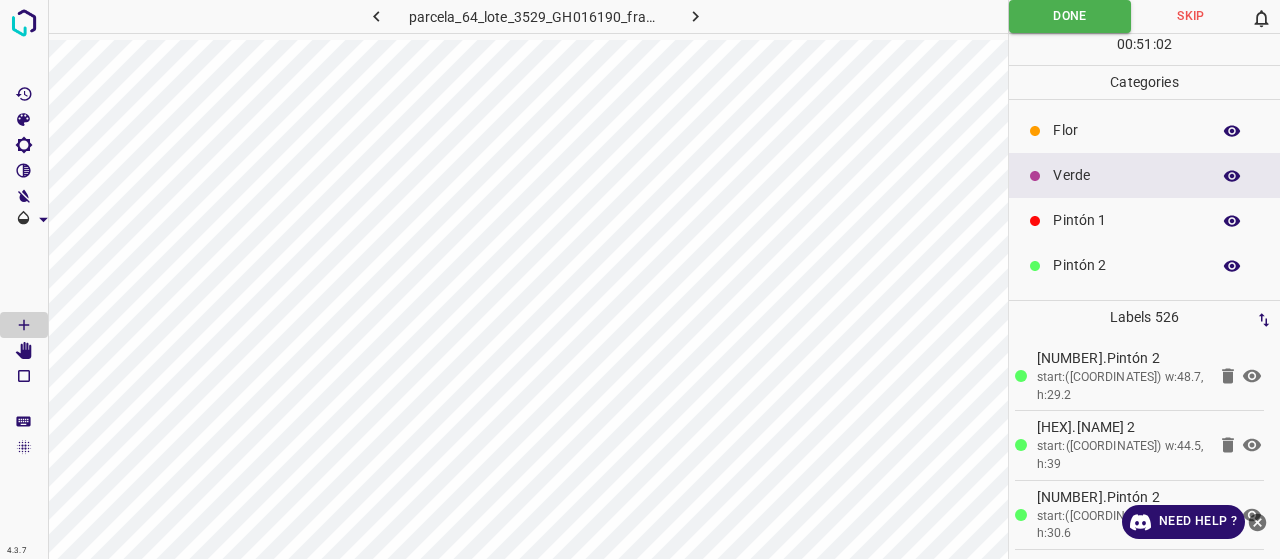 click on "Pintón 1" at bounding box center [1126, 220] 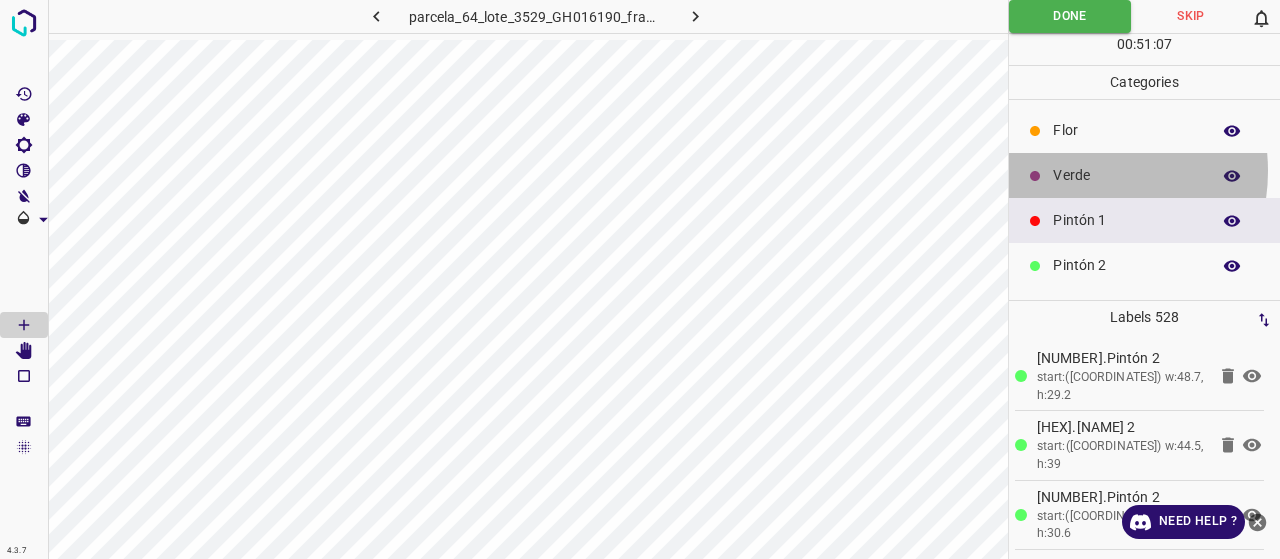 click on "Verde" at bounding box center (1126, 175) 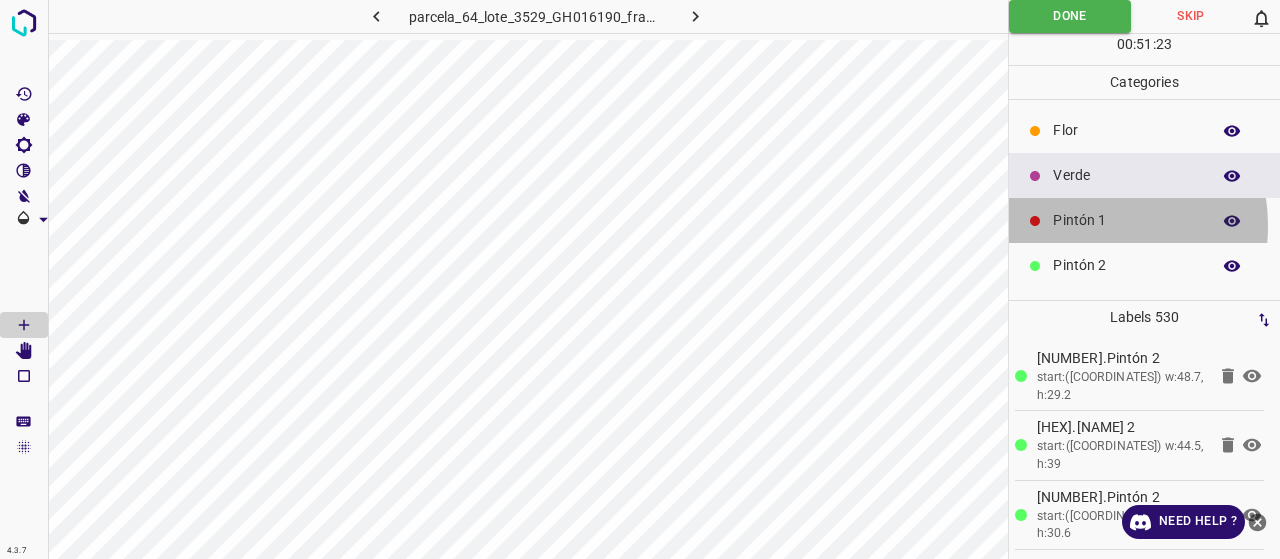 click on "Pintón 1" at bounding box center [1126, 220] 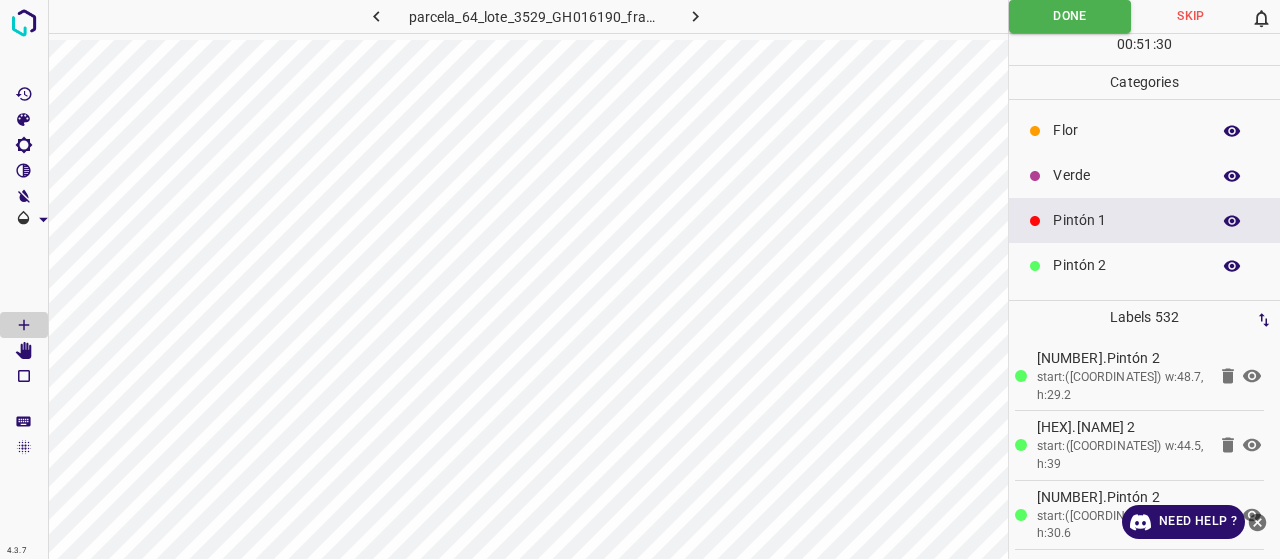 click on "Verde" at bounding box center [1126, 175] 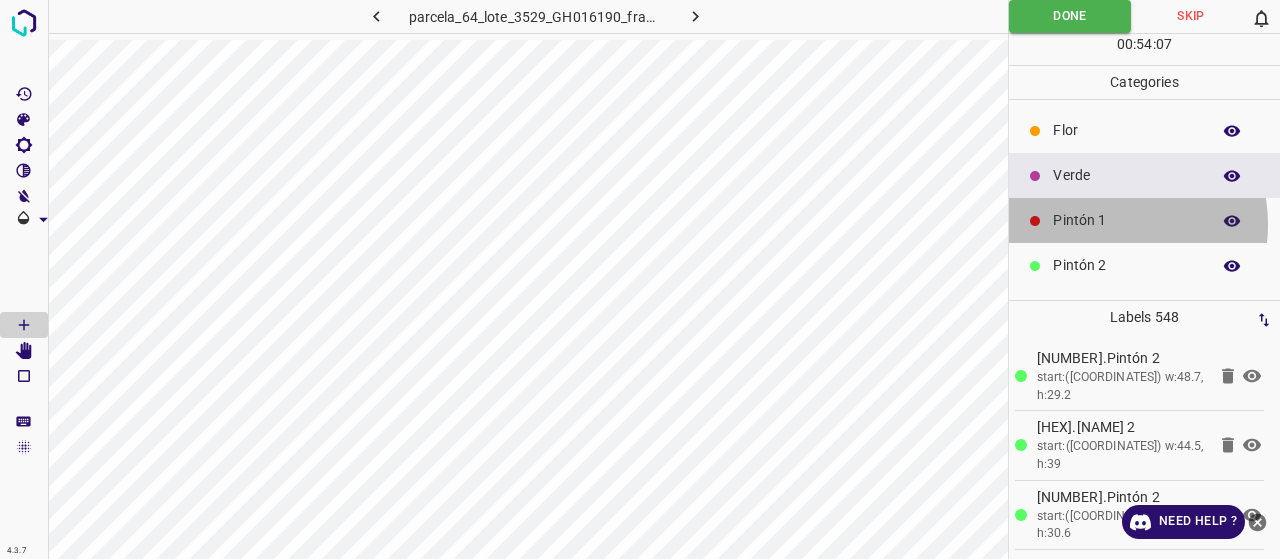 click on "Pintón 1" at bounding box center [1126, 220] 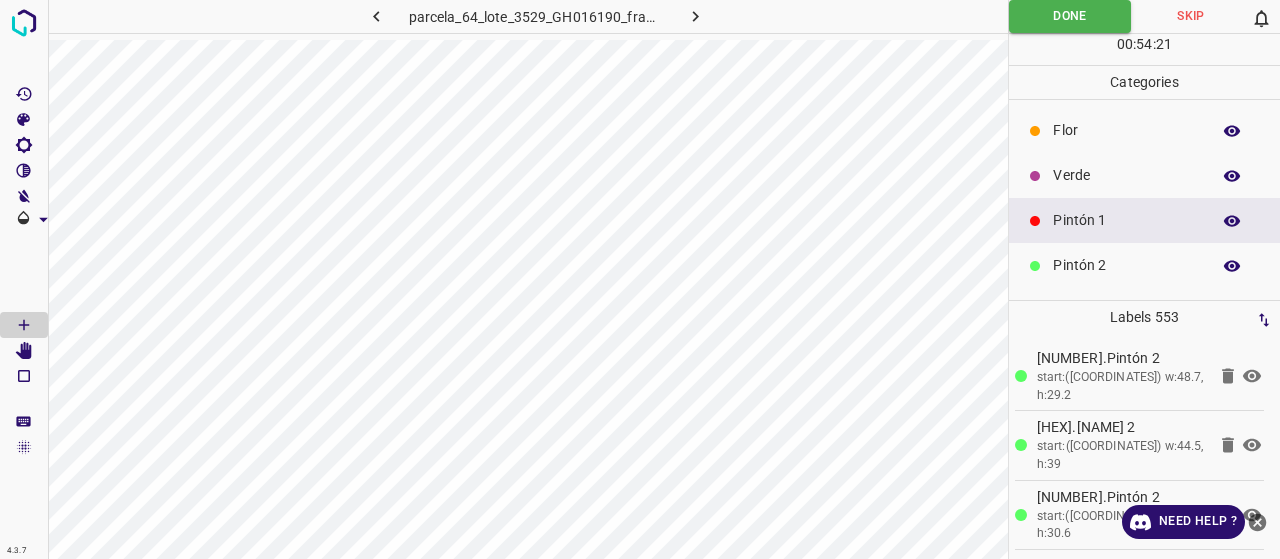 click on "Flor" at bounding box center (1126, 130) 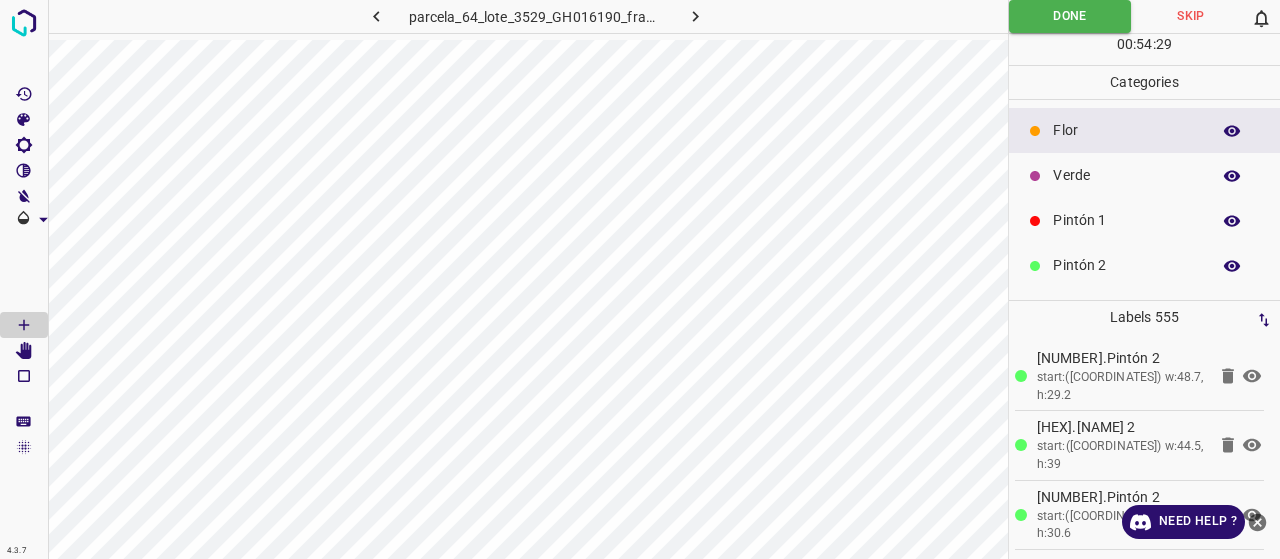 click on "Pintón 1" at bounding box center [1144, 220] 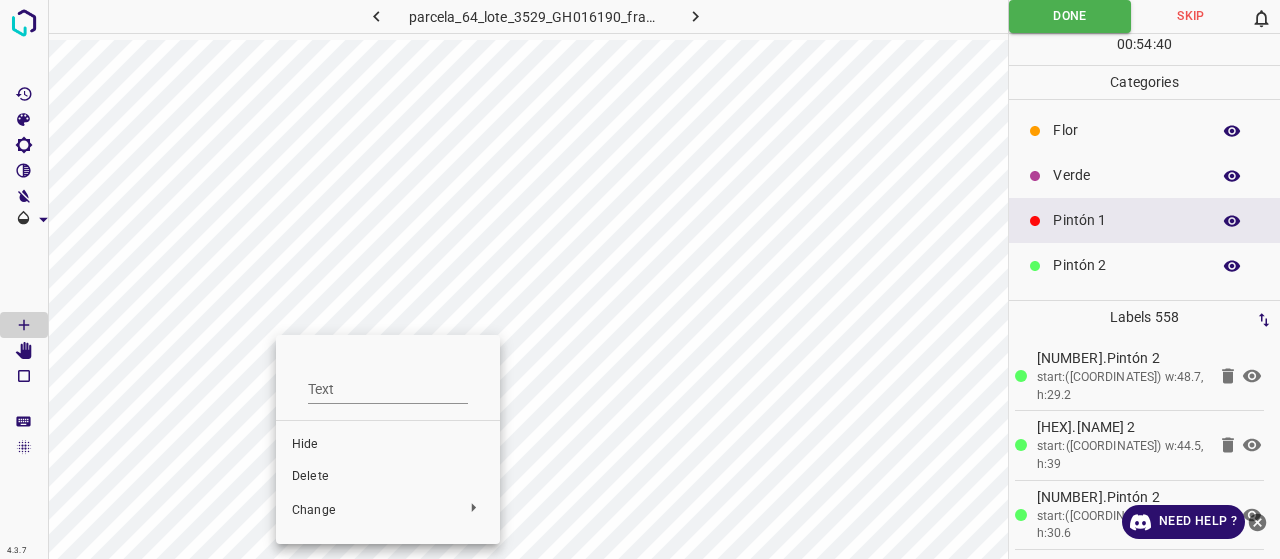 click on "Delete" at bounding box center (388, 477) 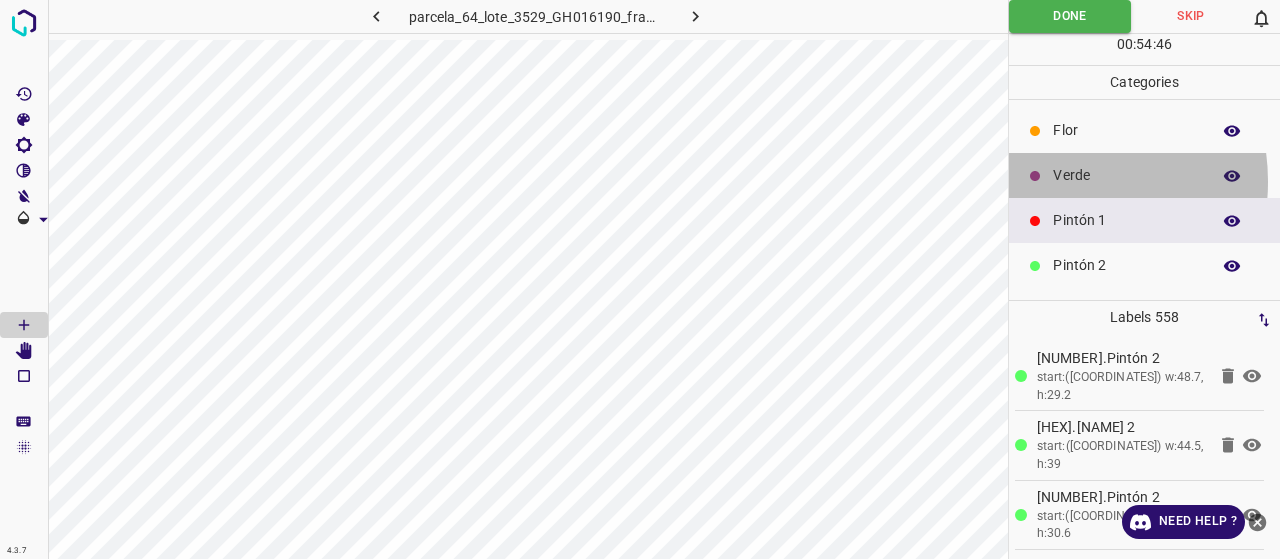 click on "Verde" at bounding box center (1144, 175) 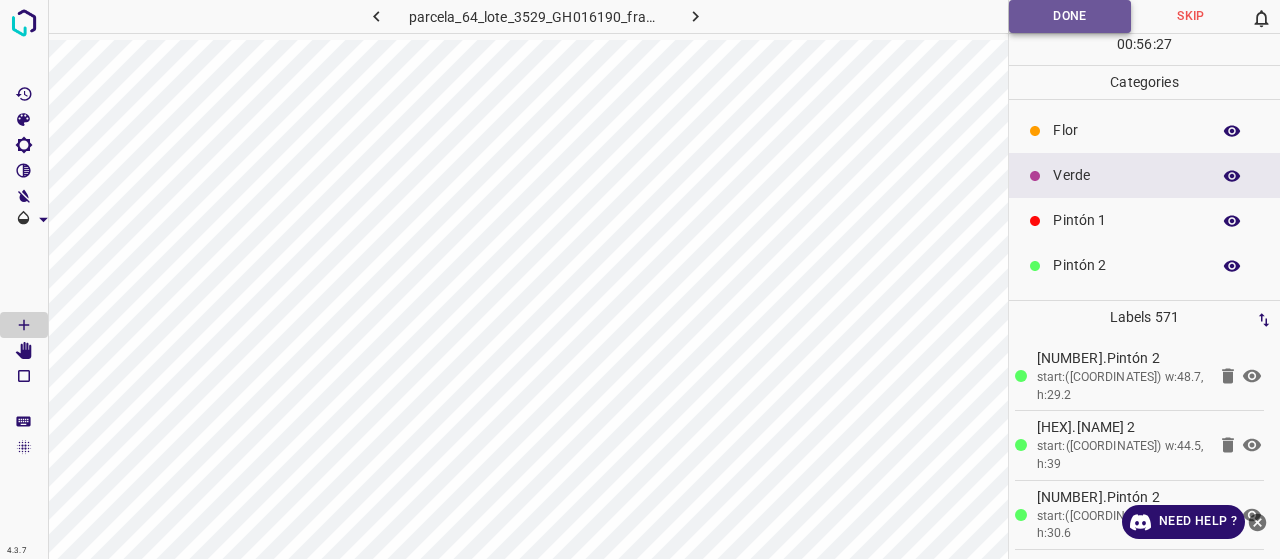 click on "Done" at bounding box center [1070, 16] 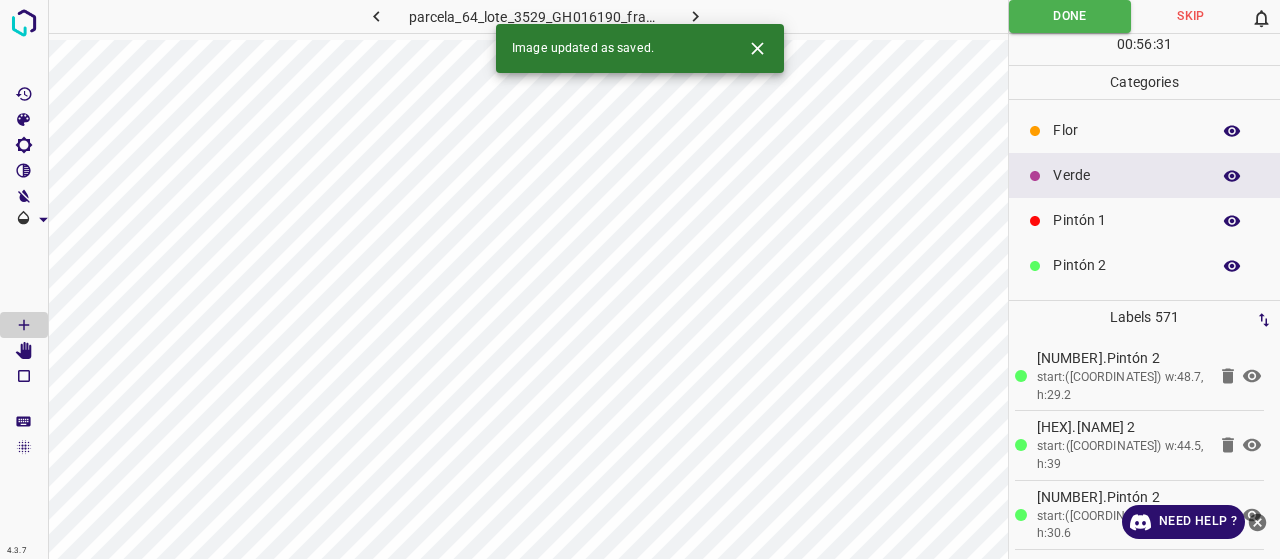 click 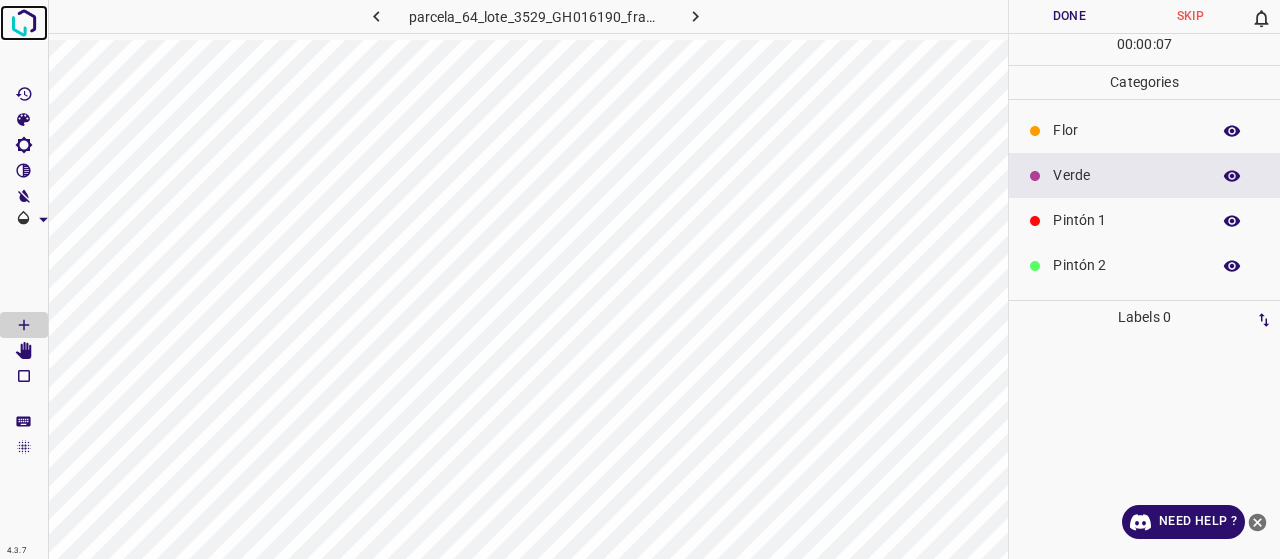 click at bounding box center (24, 23) 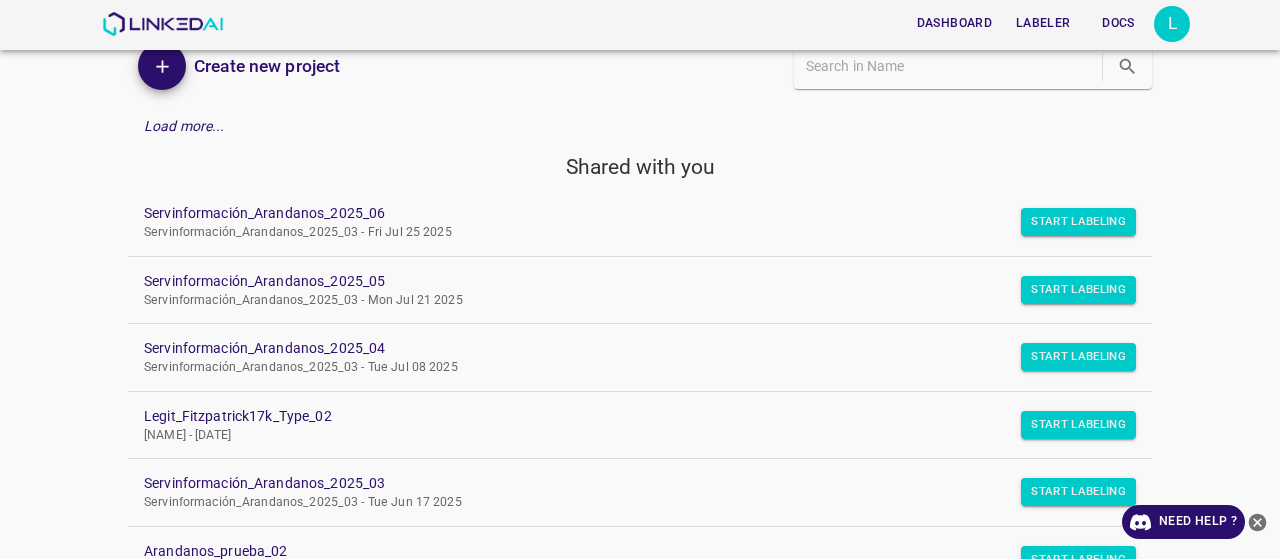 scroll, scrollTop: 0, scrollLeft: 0, axis: both 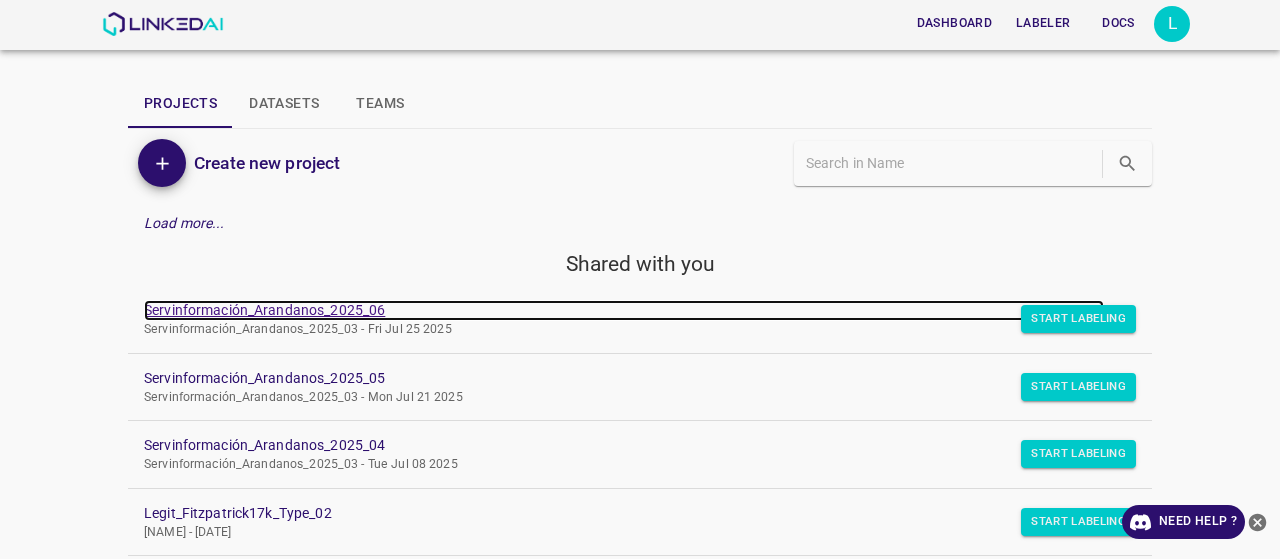 click on "Servinformación_Arandanos_2025_06" at bounding box center [624, 310] 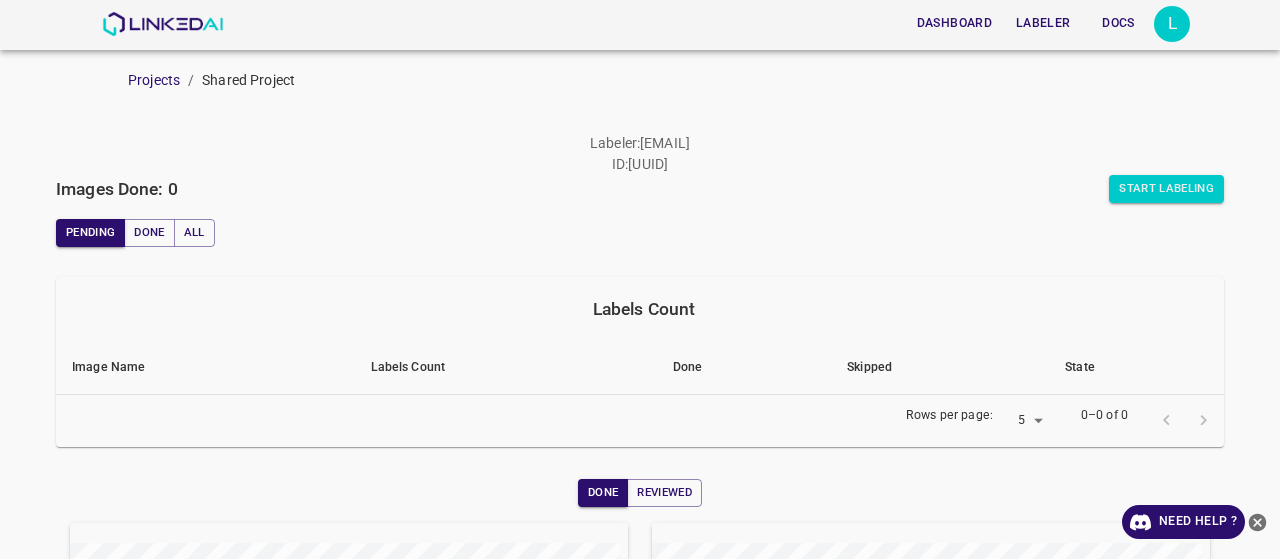 scroll, scrollTop: 0, scrollLeft: 0, axis: both 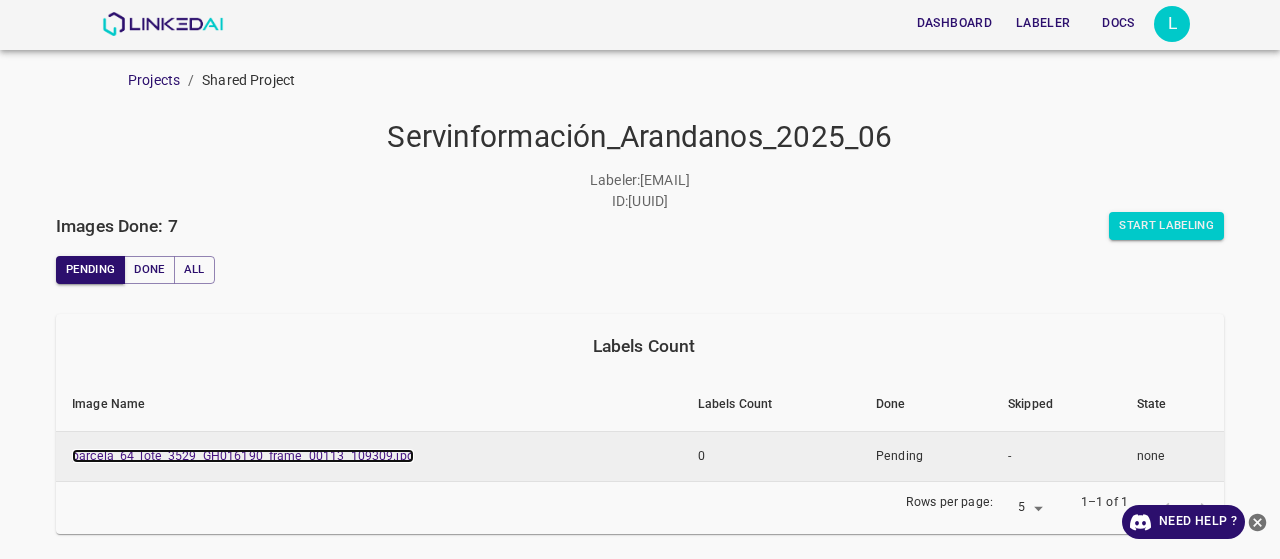 click on "parcela_64_lote_3529_GH016190_frame_00113_109309.jpg" at bounding box center [243, 456] 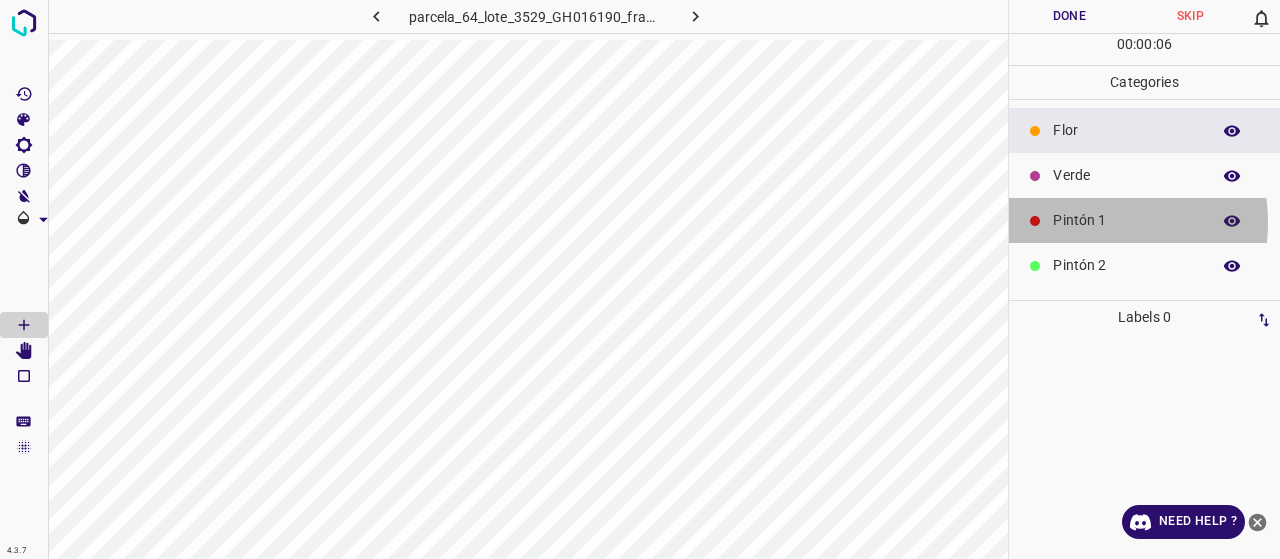 click on "Pintón 1" at bounding box center [1126, 220] 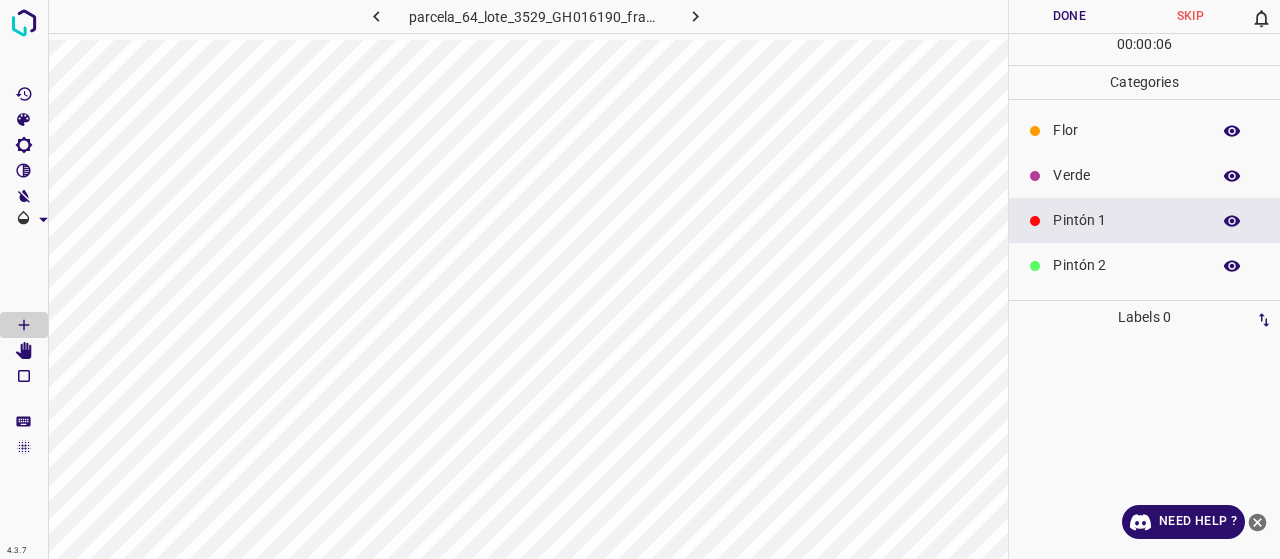 click on "Pintón 2" at bounding box center [1126, 265] 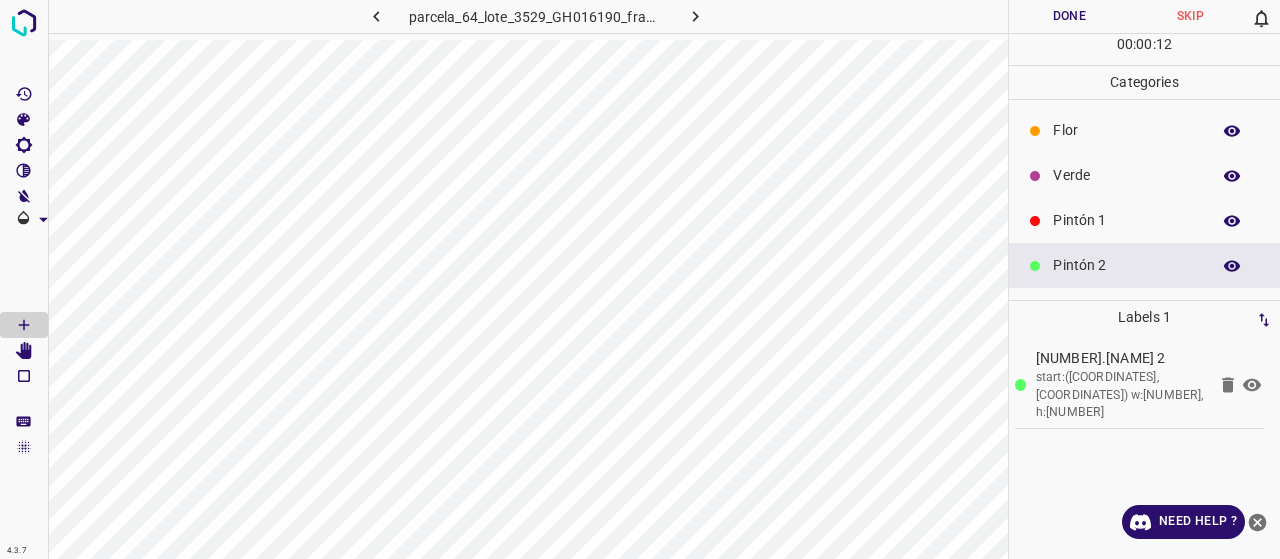 click on "Verde" at bounding box center (1126, 175) 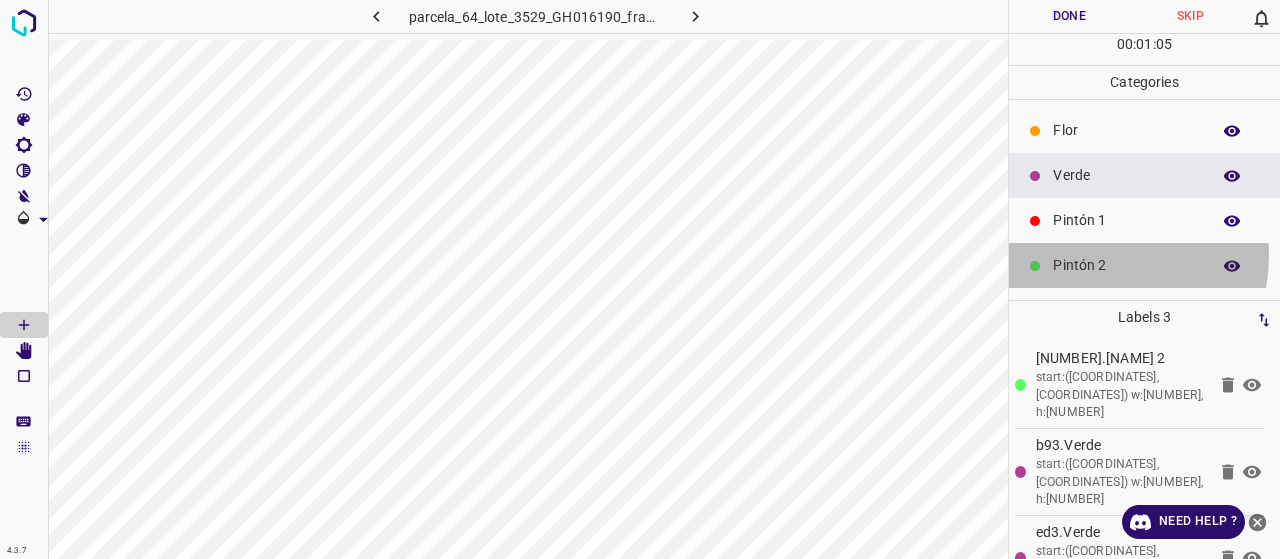 click on "Pintón 2" at bounding box center [1126, 265] 